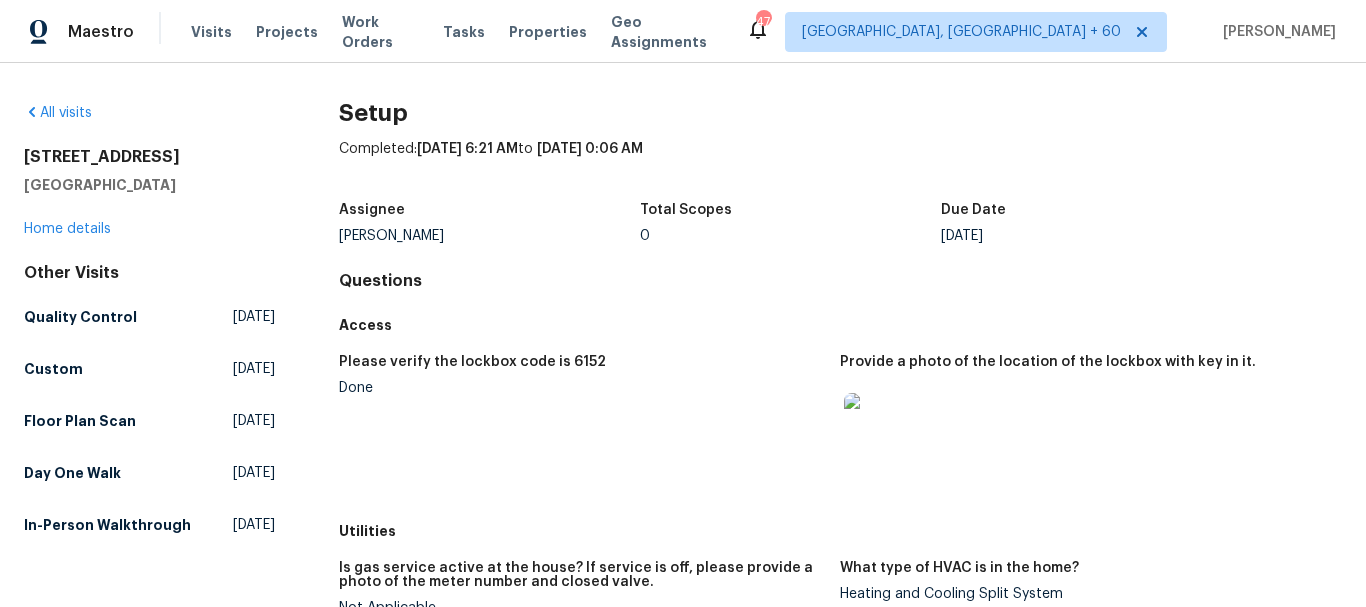 scroll, scrollTop: 0, scrollLeft: 0, axis: both 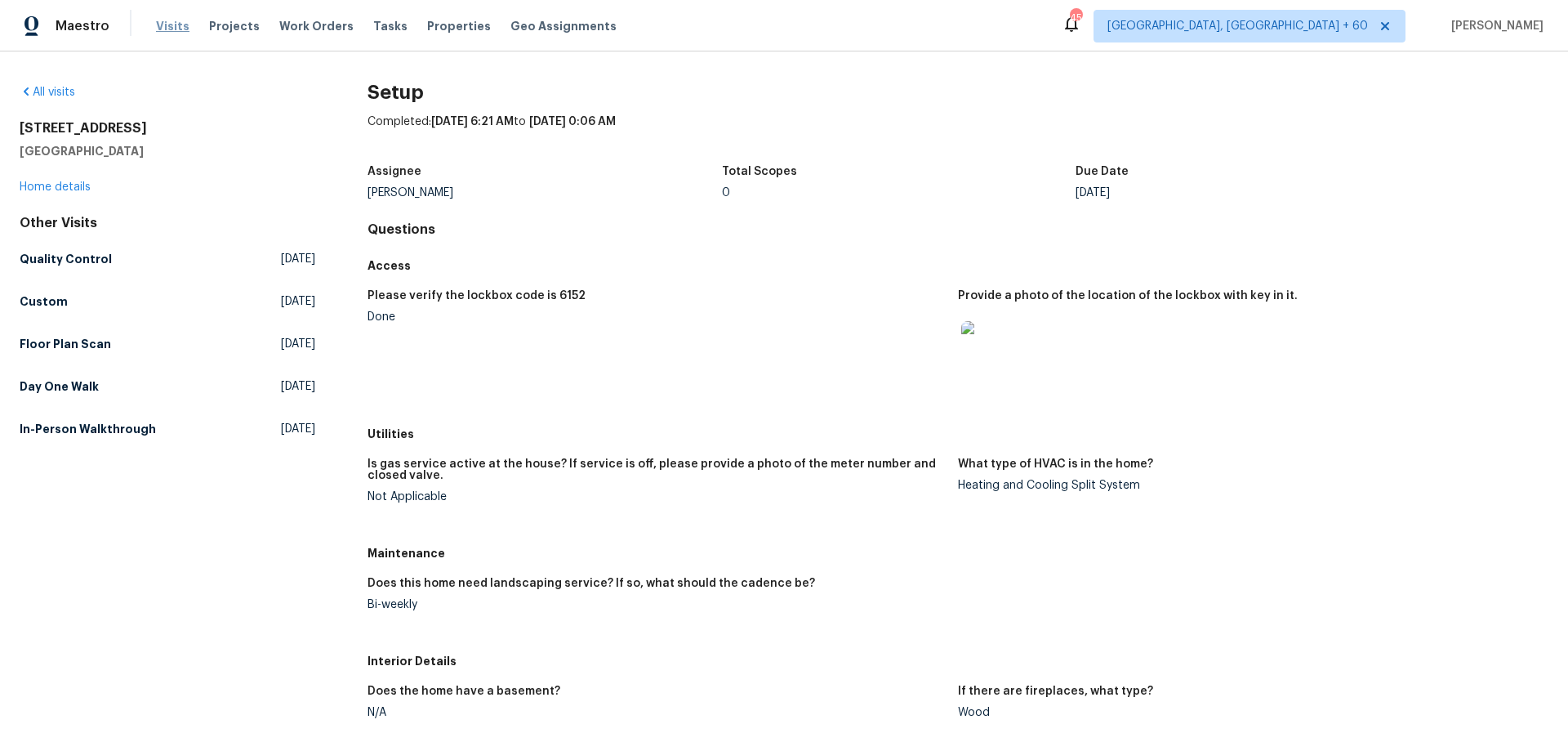 click on "Visits" at bounding box center [172, 26] 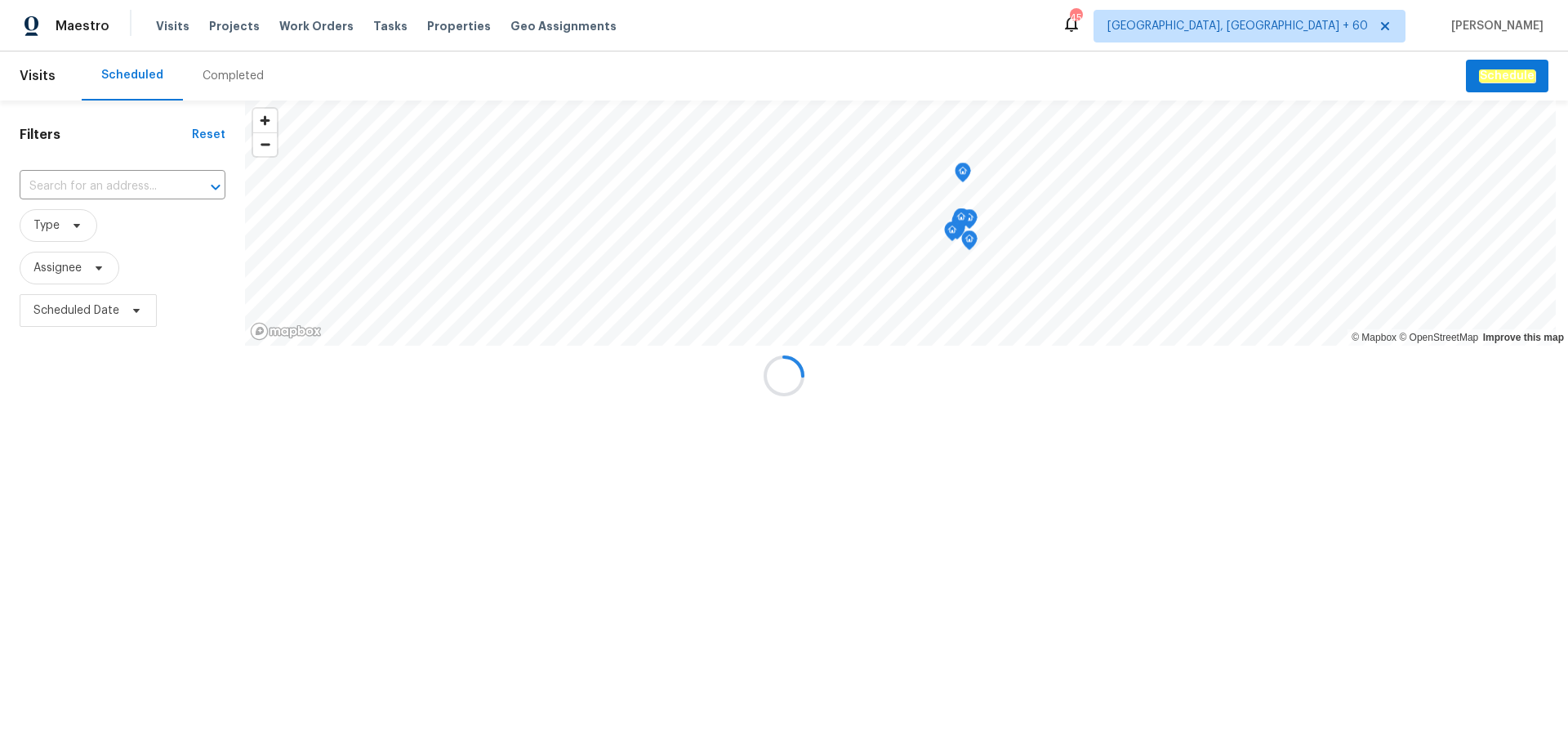 click at bounding box center (784, 375) 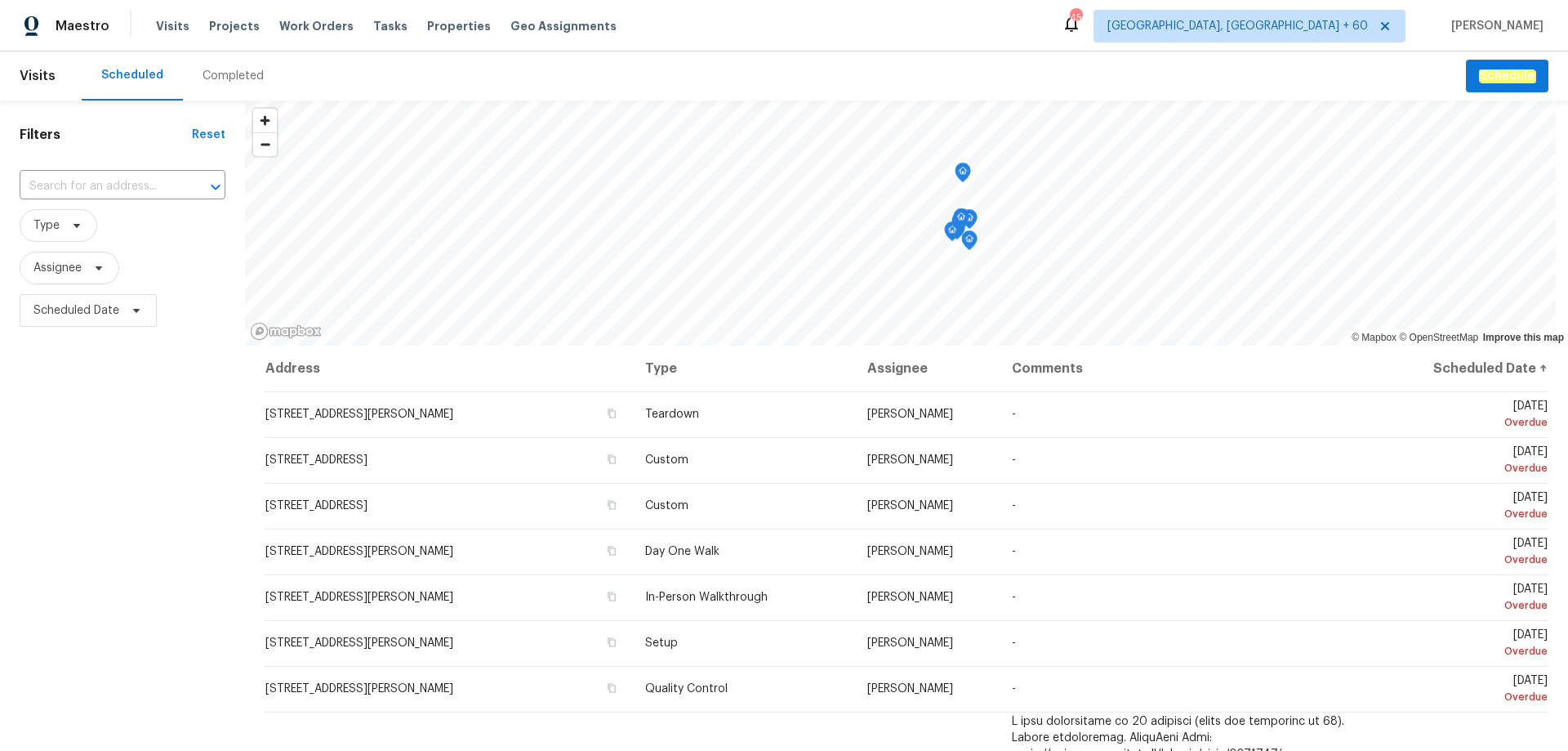 click on "Completed" at bounding box center (233, 76) 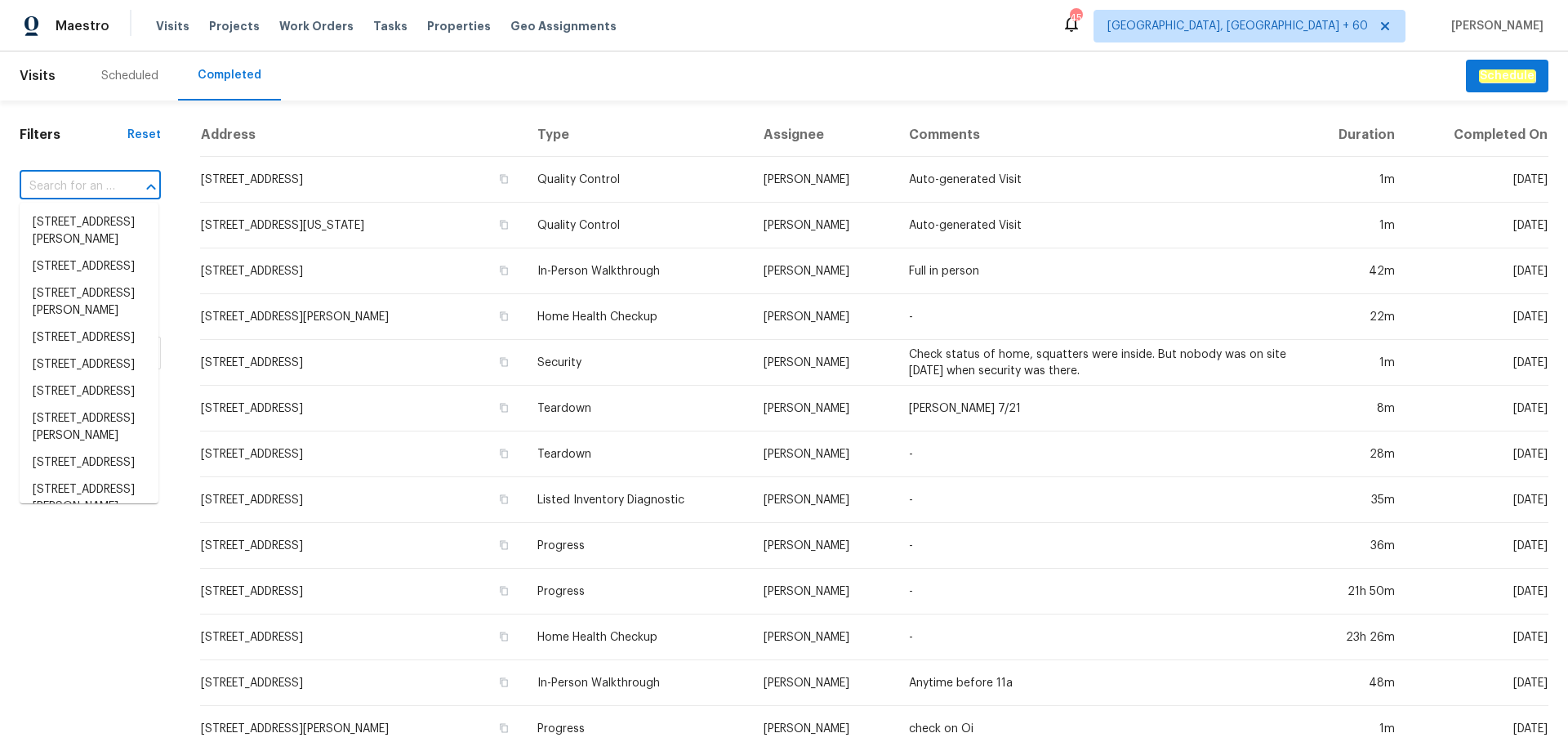 click at bounding box center [67, 186] 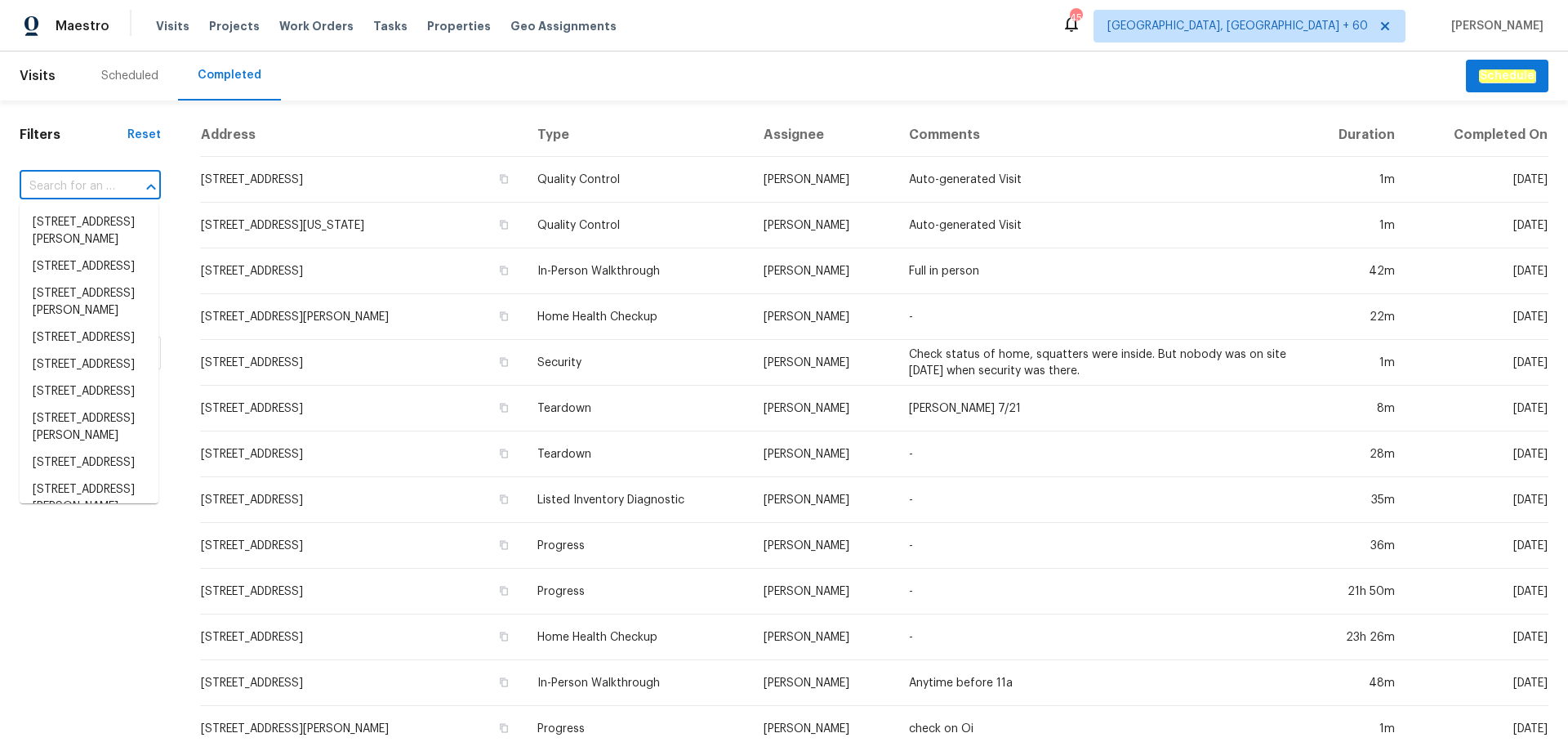 paste on "[STREET_ADDRESS][US_STATE]" 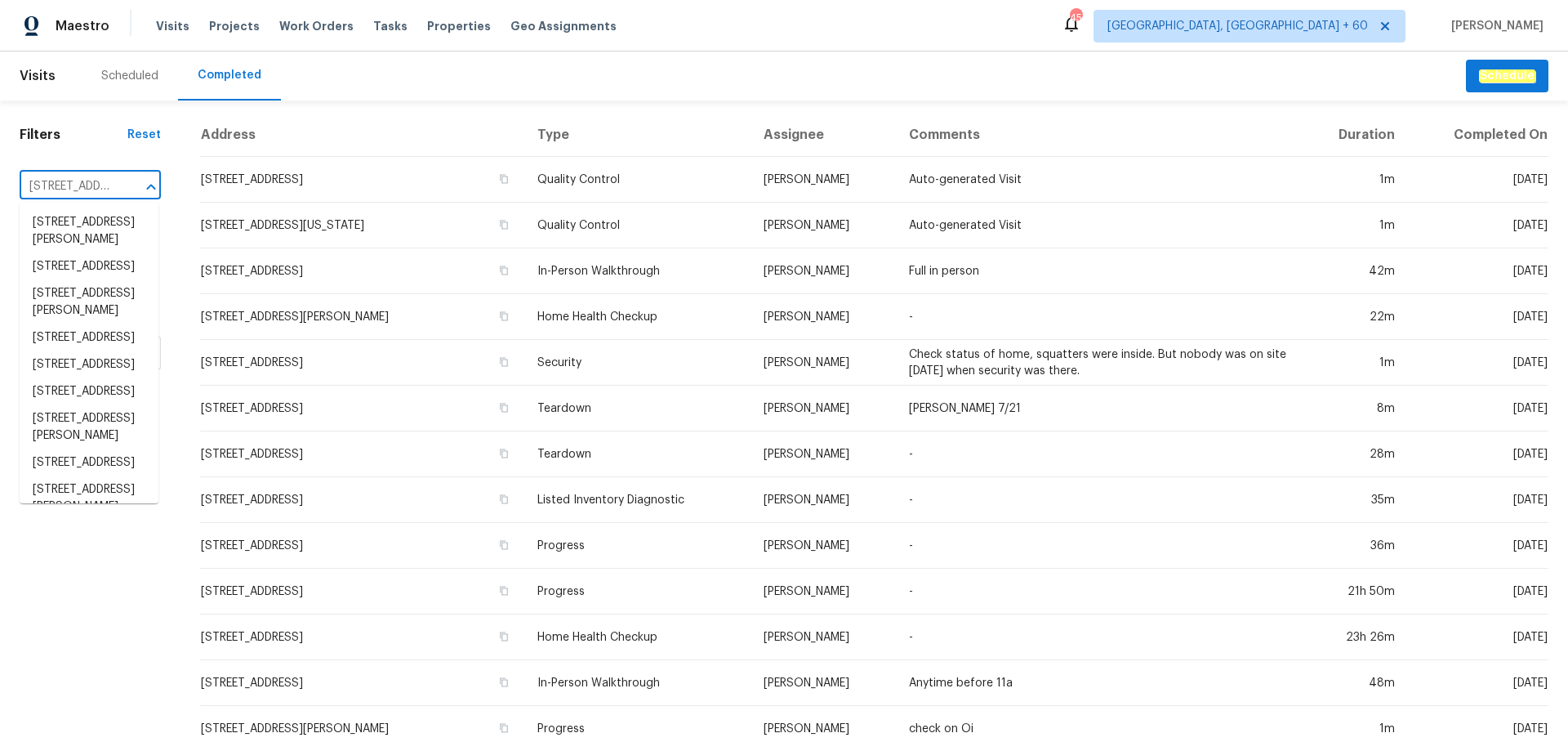 scroll, scrollTop: 0, scrollLeft: 124, axis: horizontal 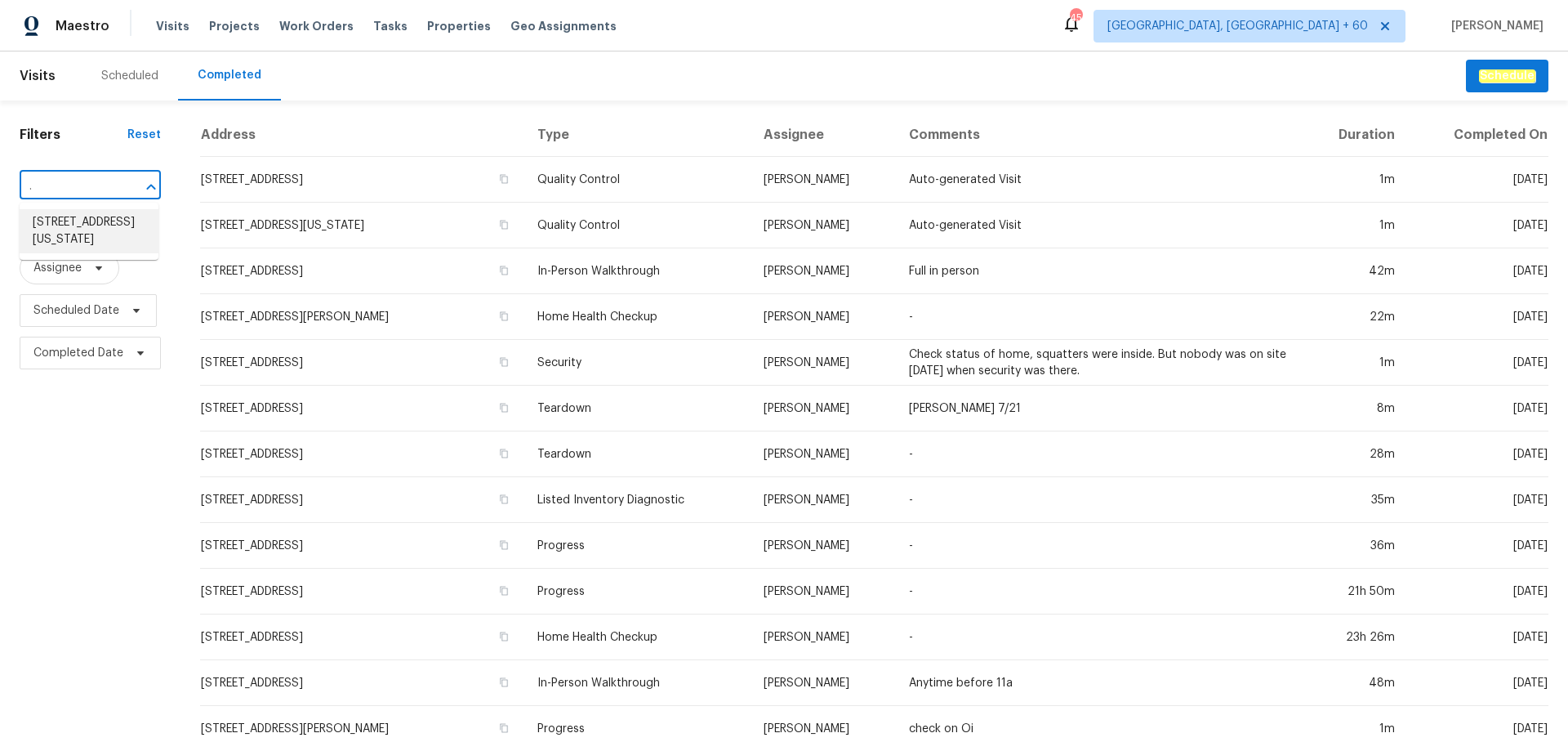 click on "[STREET_ADDRESS][US_STATE]" at bounding box center (89, 231) 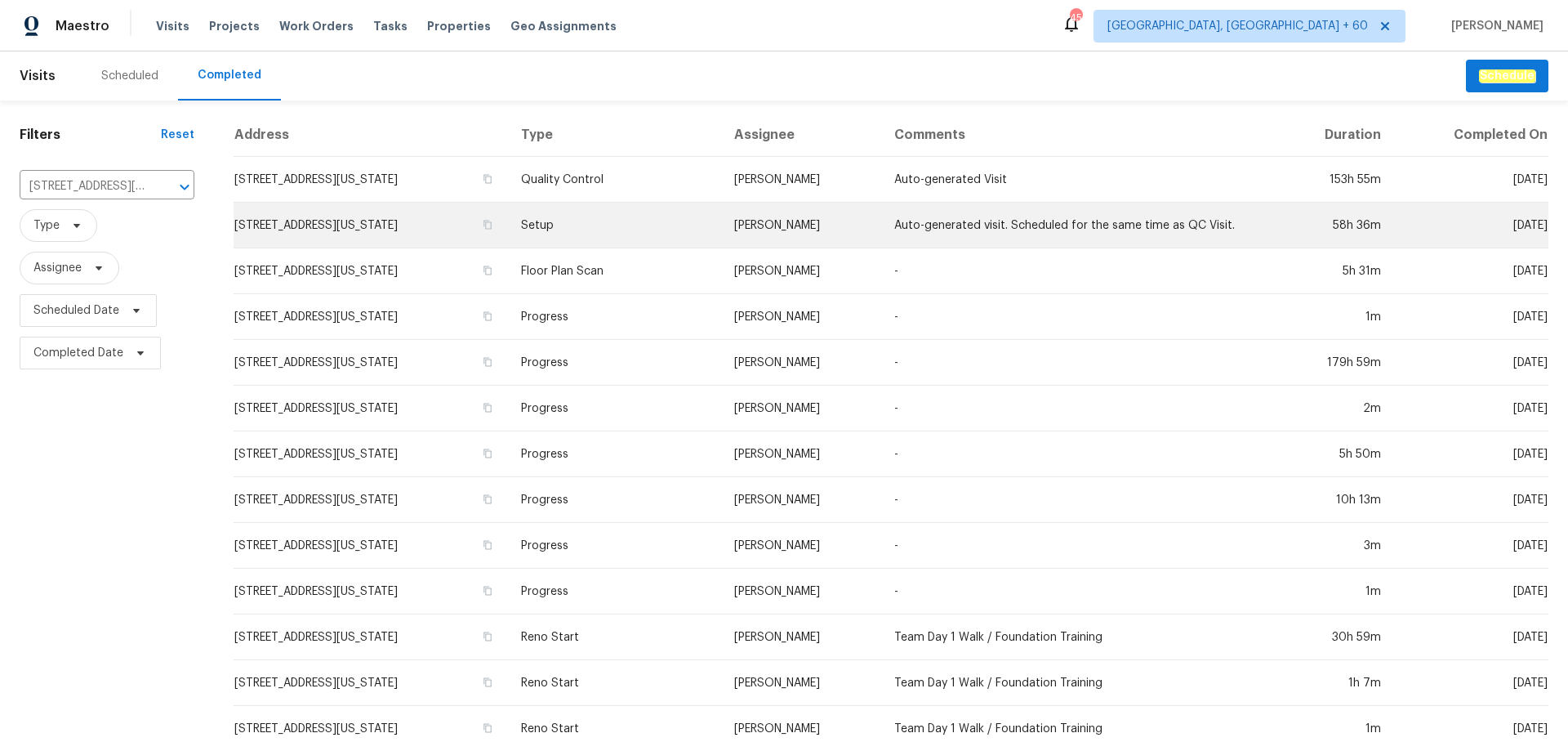 click on "[STREET_ADDRESS][US_STATE]" at bounding box center (371, 226) 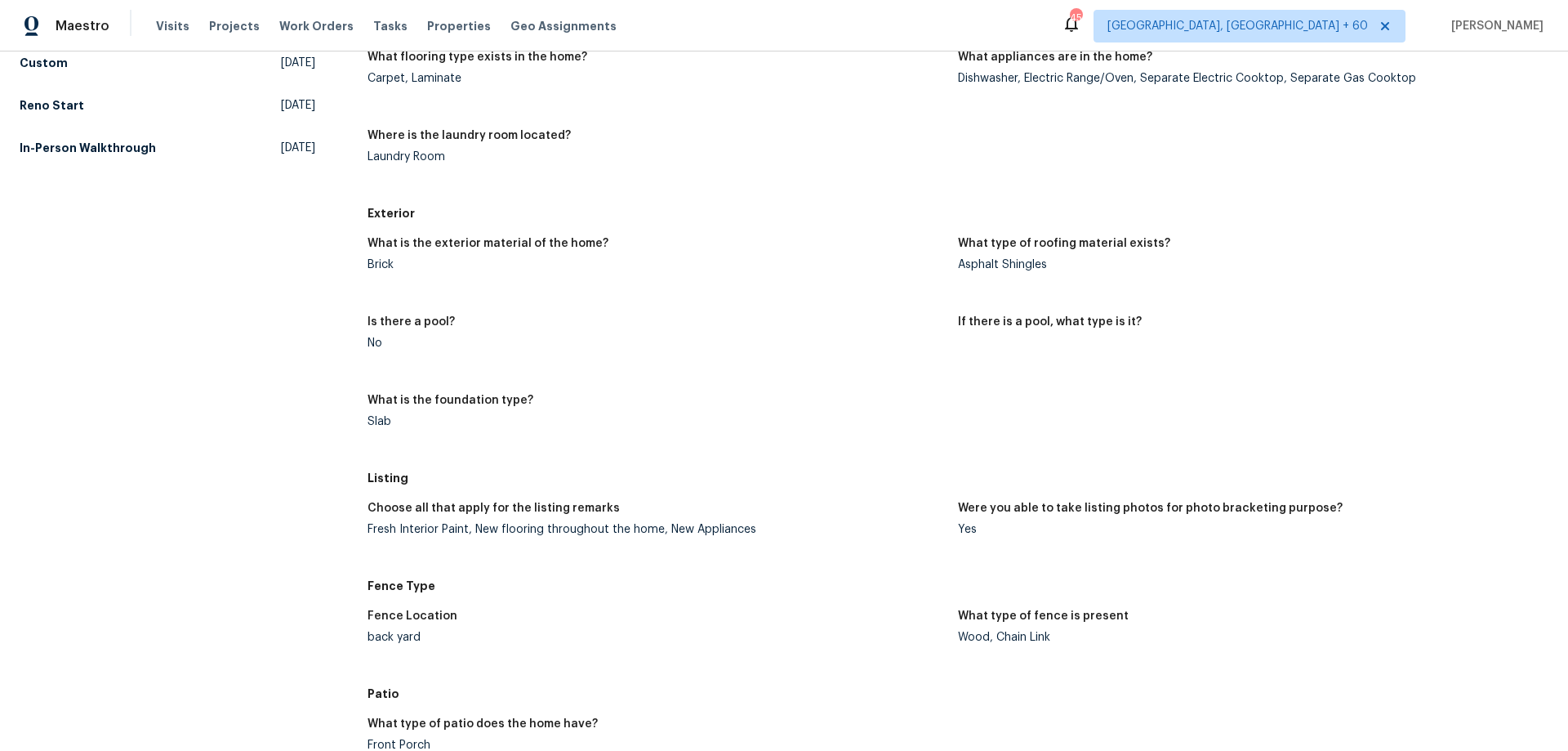 scroll, scrollTop: 817, scrollLeft: 0, axis: vertical 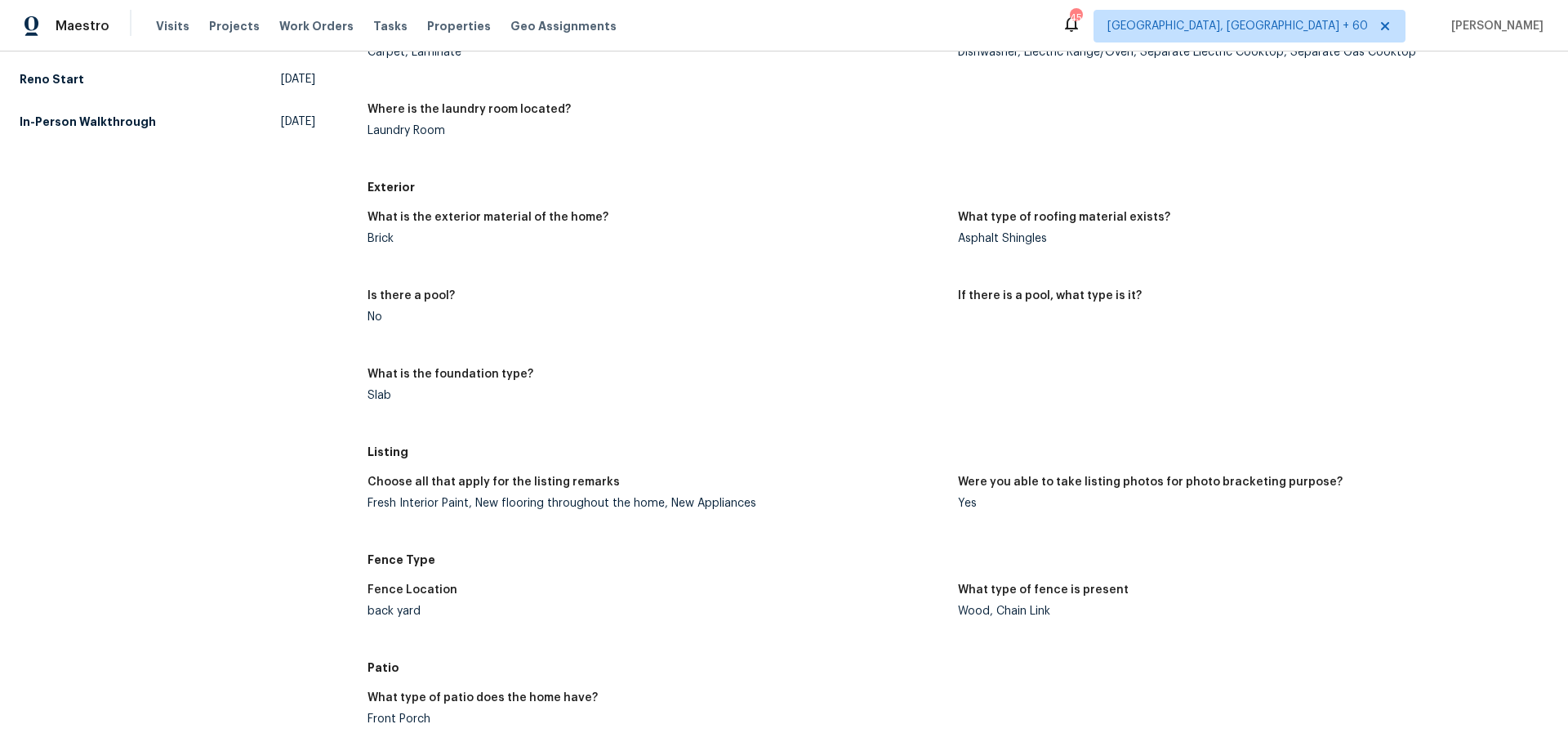 click on "Fresh Interior Paint, New flooring throughout the home, New Appliances" at bounding box center (656, 503) 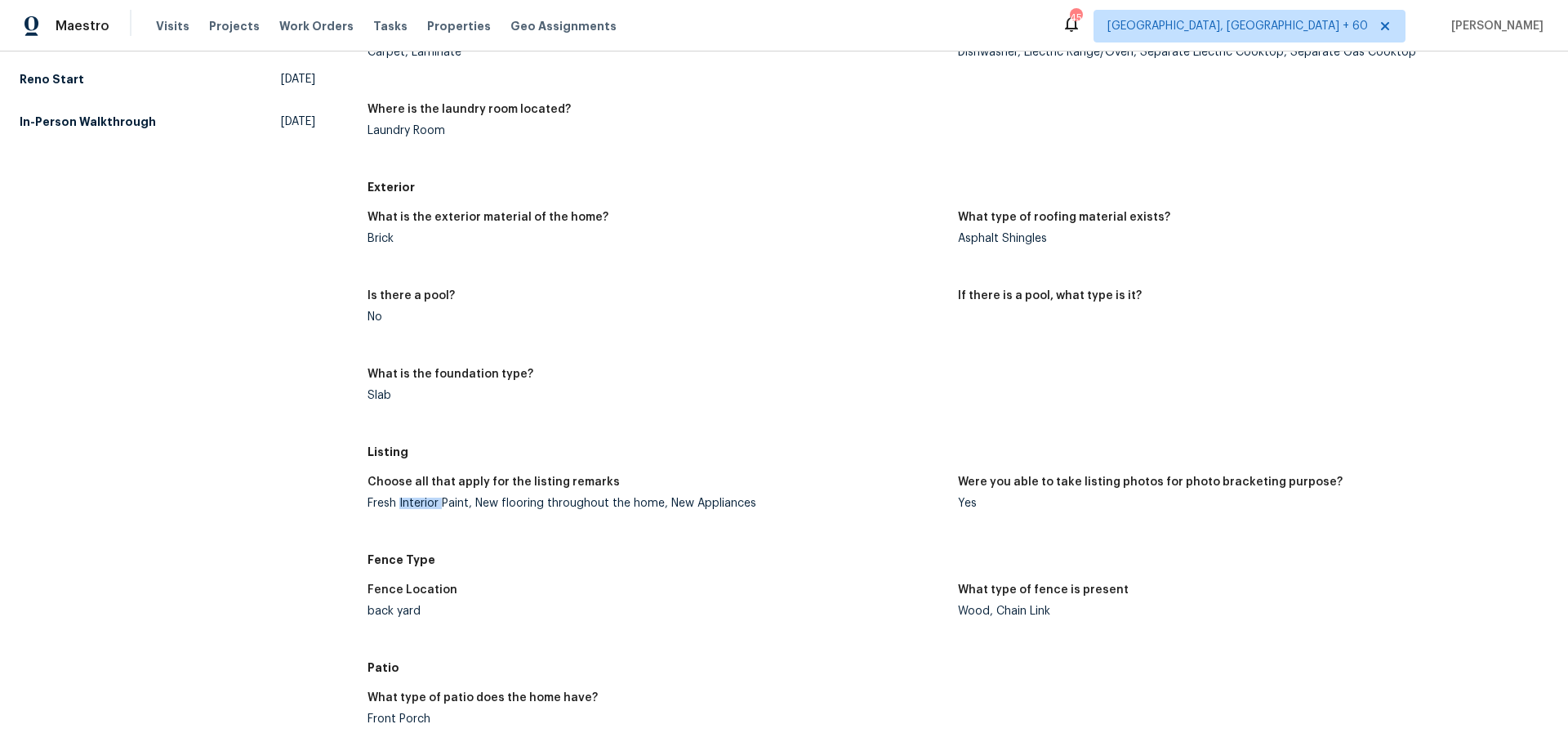 click on "Fresh Interior Paint, New flooring throughout the home, New Appliances" at bounding box center [656, 503] 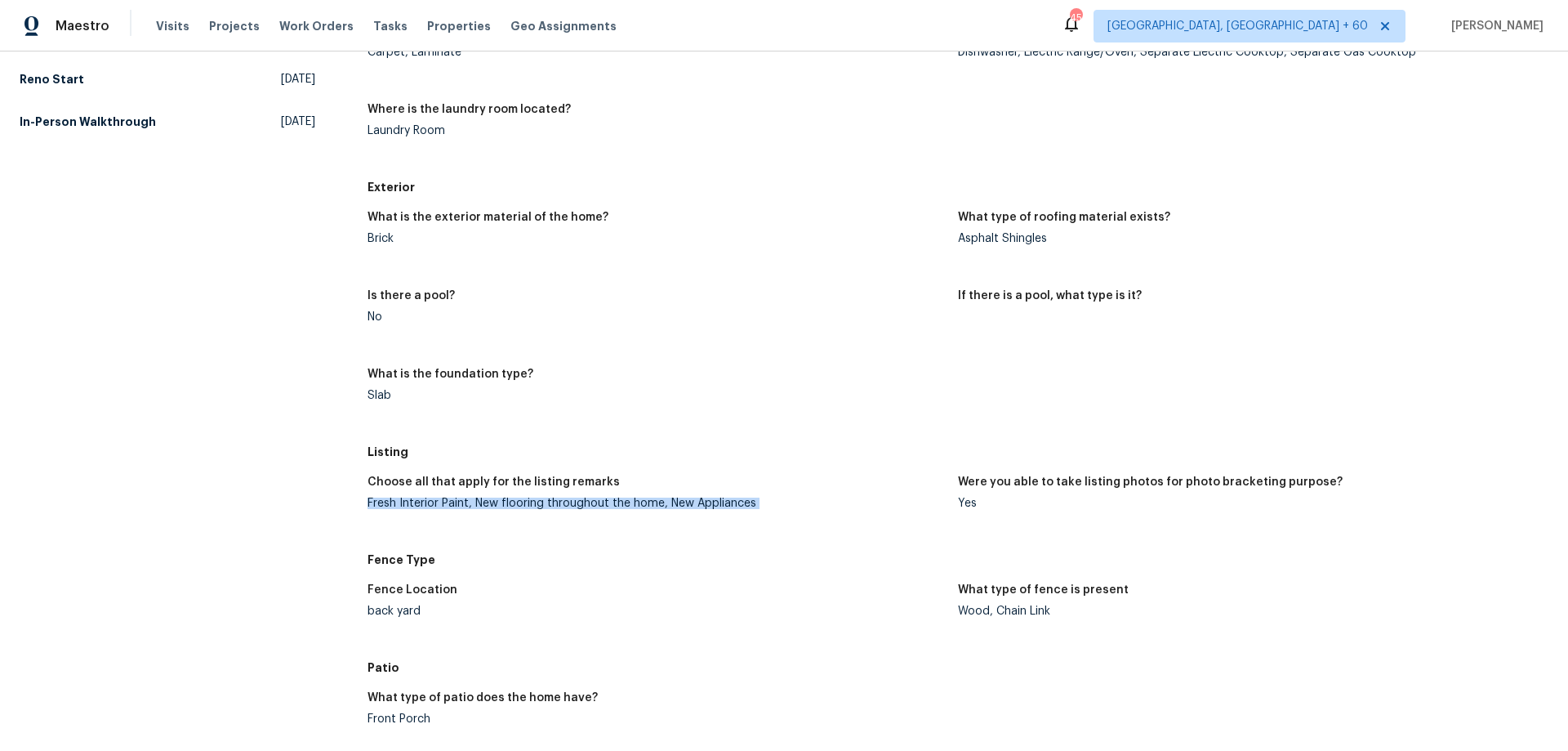 click on "Fresh Interior Paint, New flooring throughout the home, New Appliances" at bounding box center (656, 503) 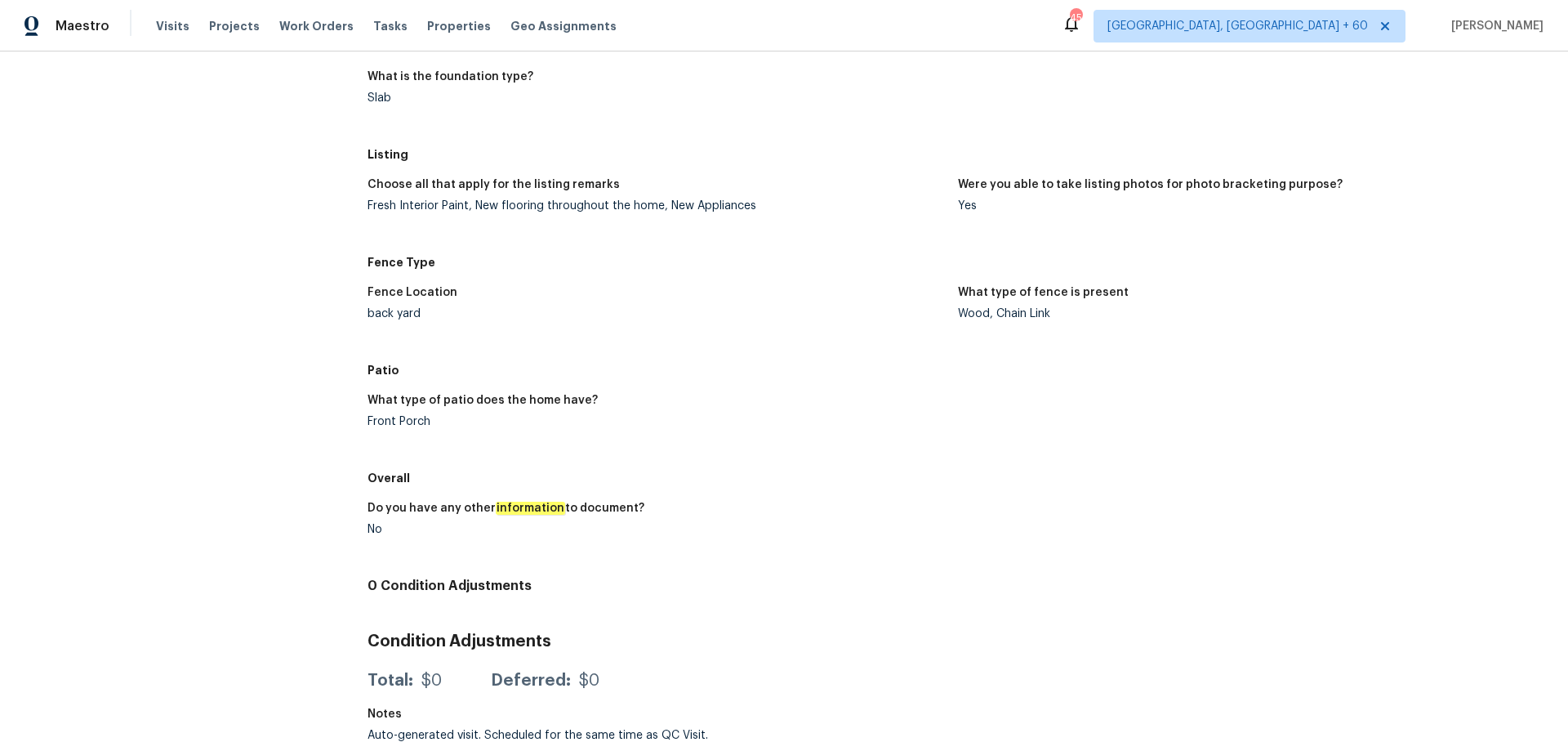 click on "What is the exterior material of the home? Brick What type of roofing material exists? Asphalt Shingles Is there a pool? No If there is a pool, what type is it? What is the foundation type? Slab" at bounding box center (958, 22) 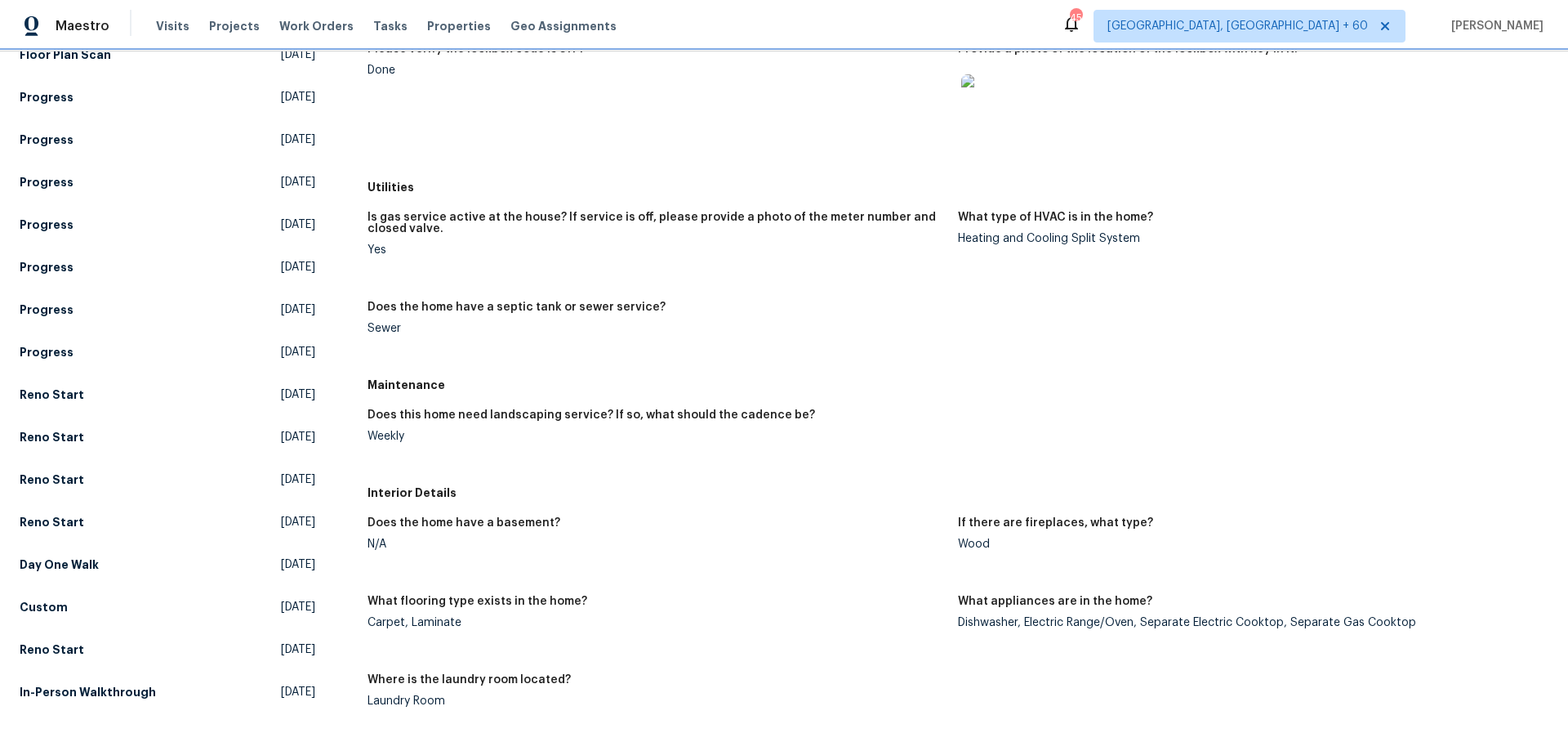 scroll, scrollTop: 654, scrollLeft: 0, axis: vertical 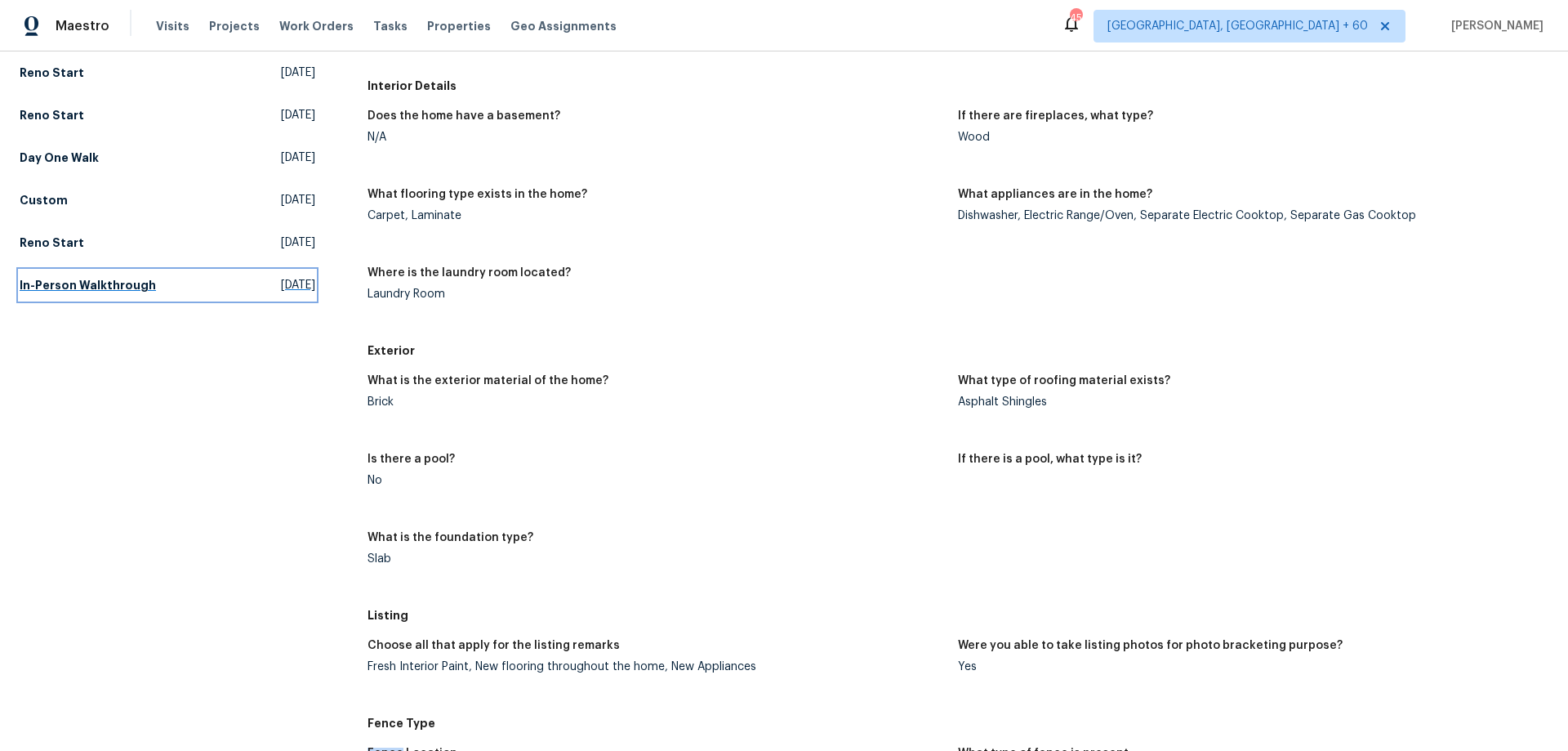 click on "In-Person Walkthrough" at bounding box center (87, 285) 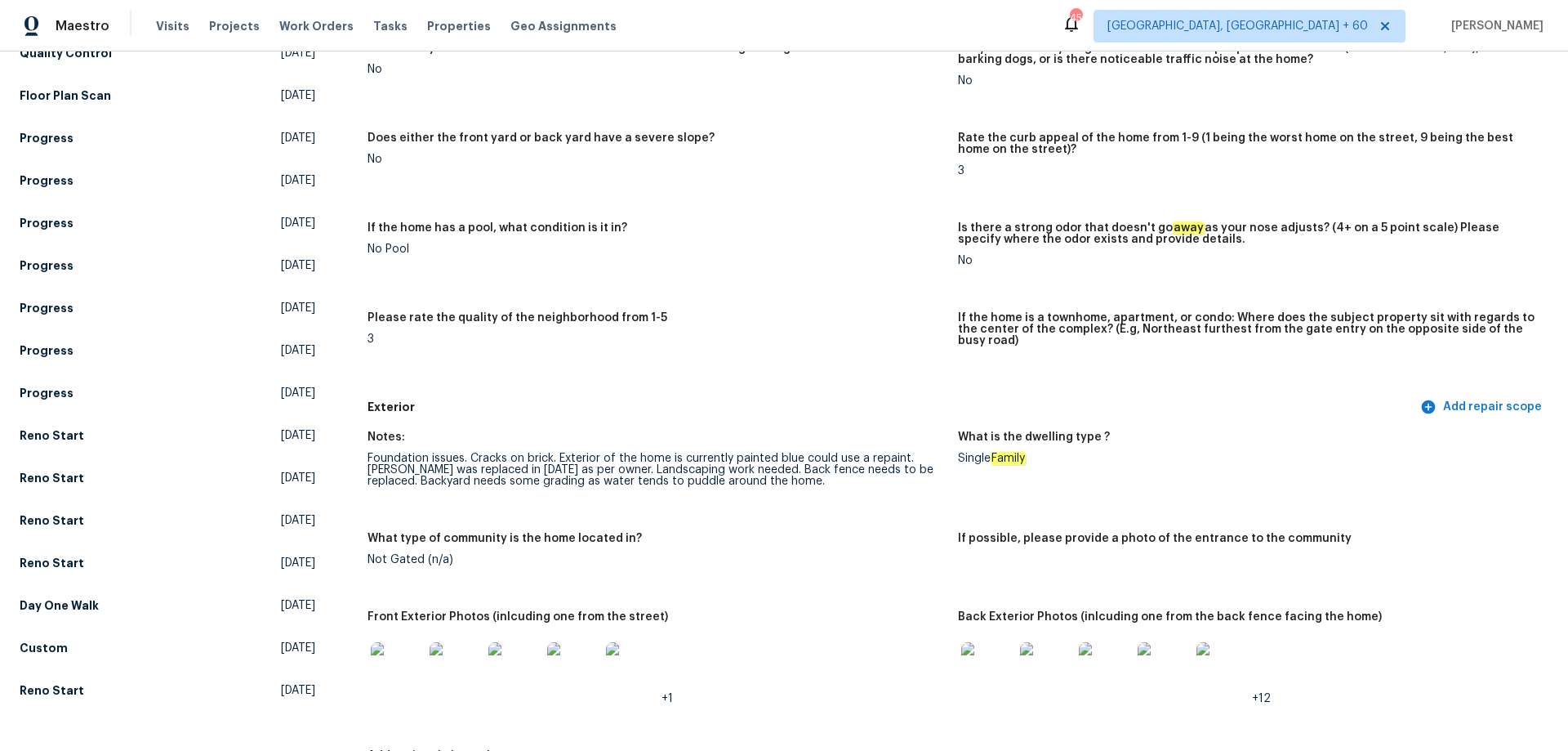 scroll, scrollTop: 490, scrollLeft: 0, axis: vertical 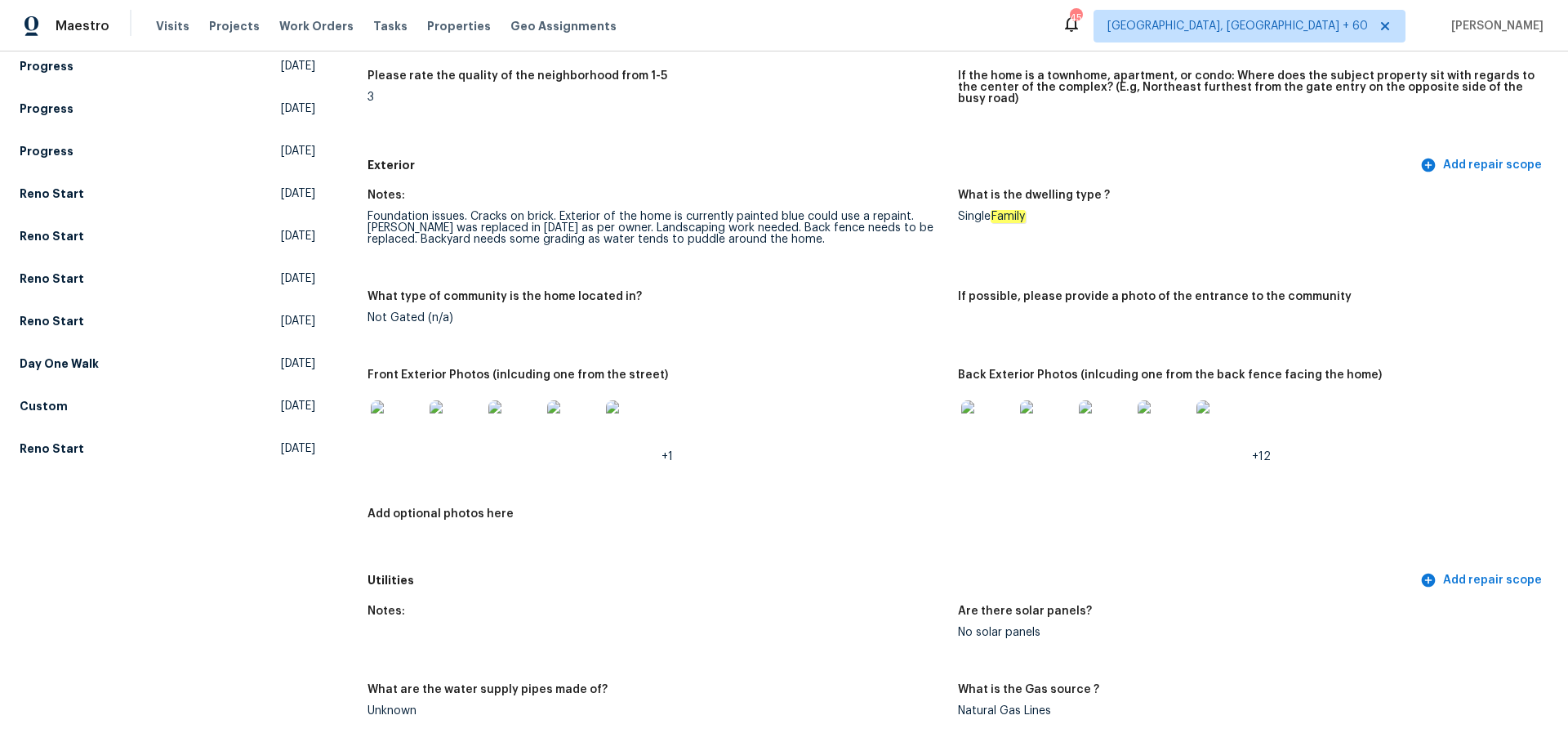 click at bounding box center [1046, 427] 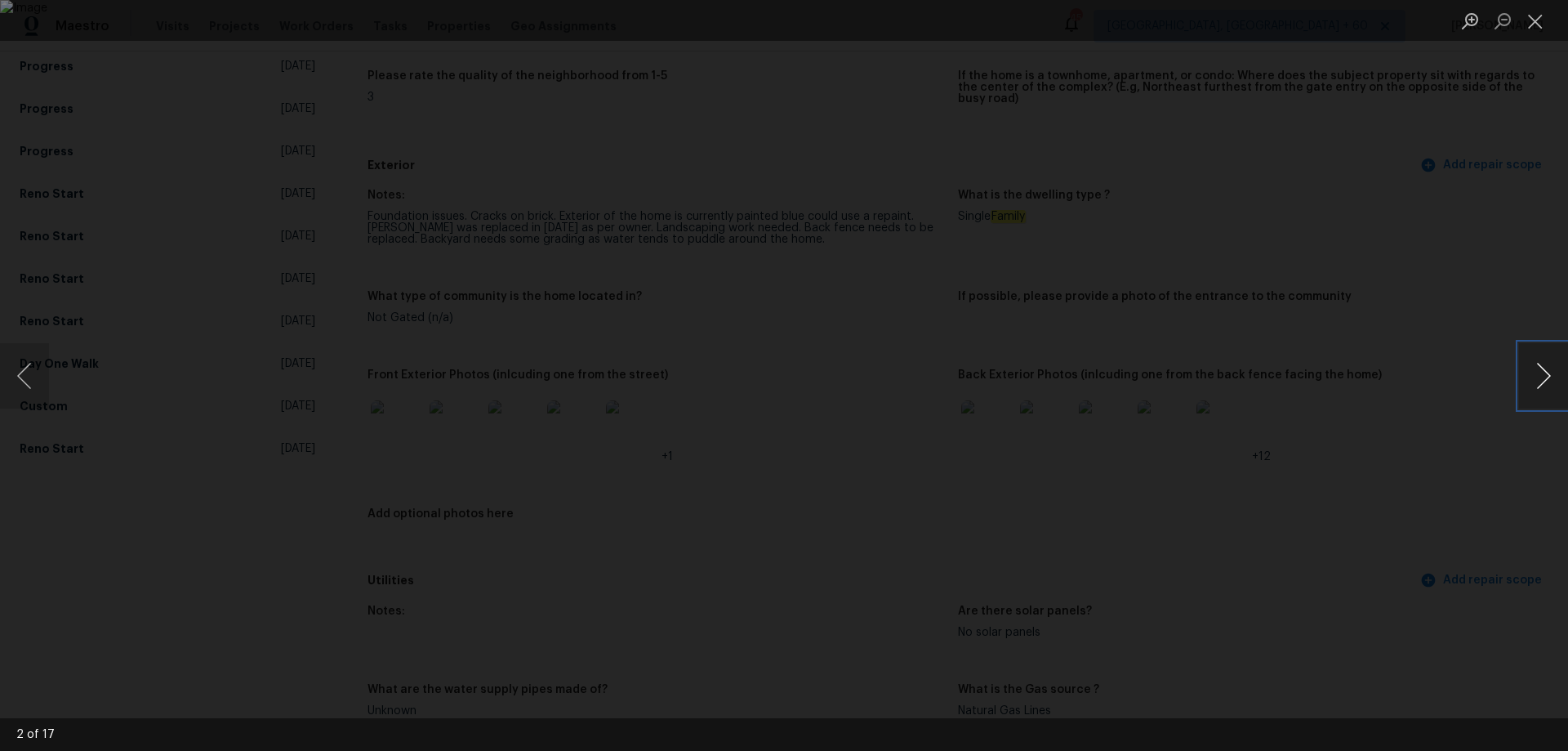 click at bounding box center [1544, 376] 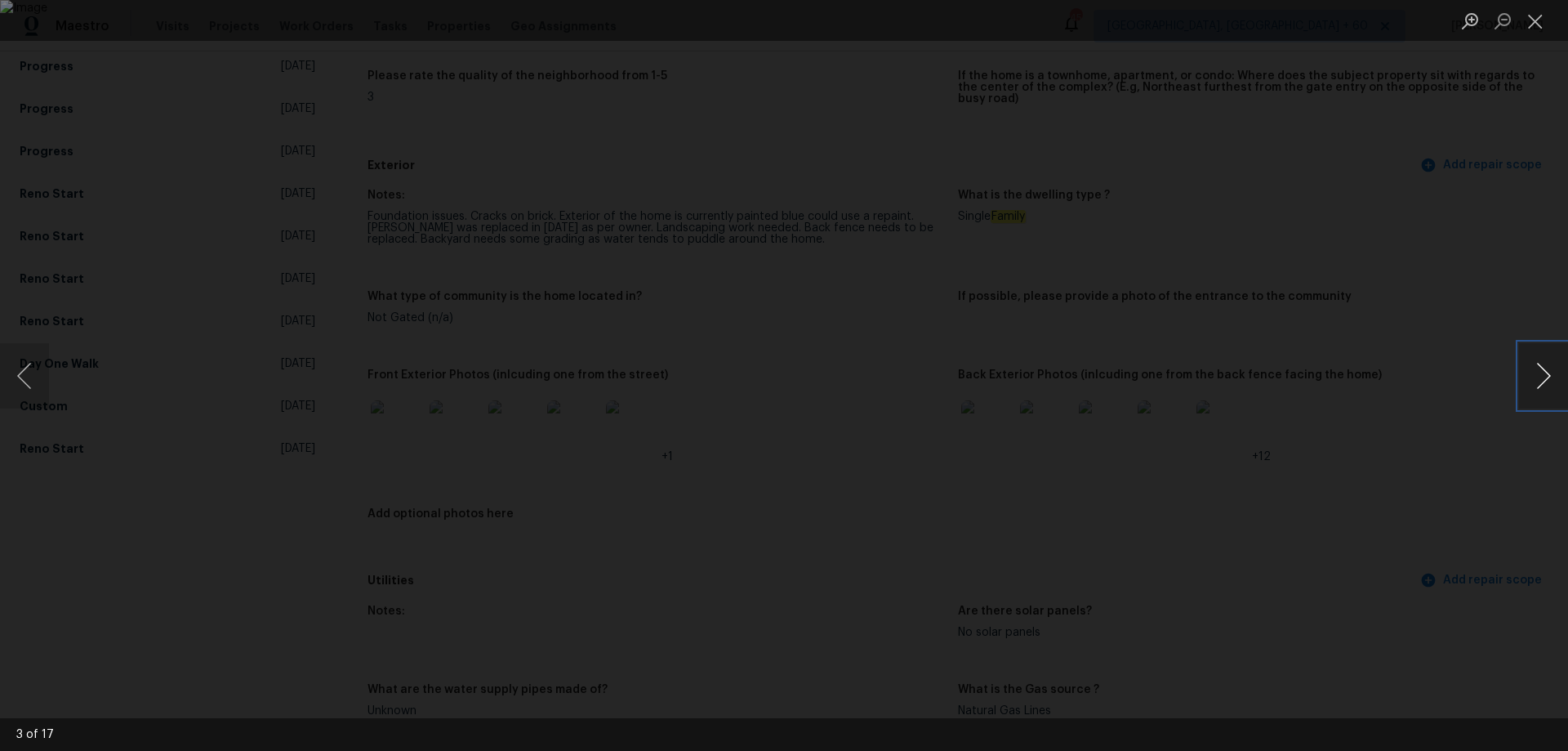 click at bounding box center [1544, 376] 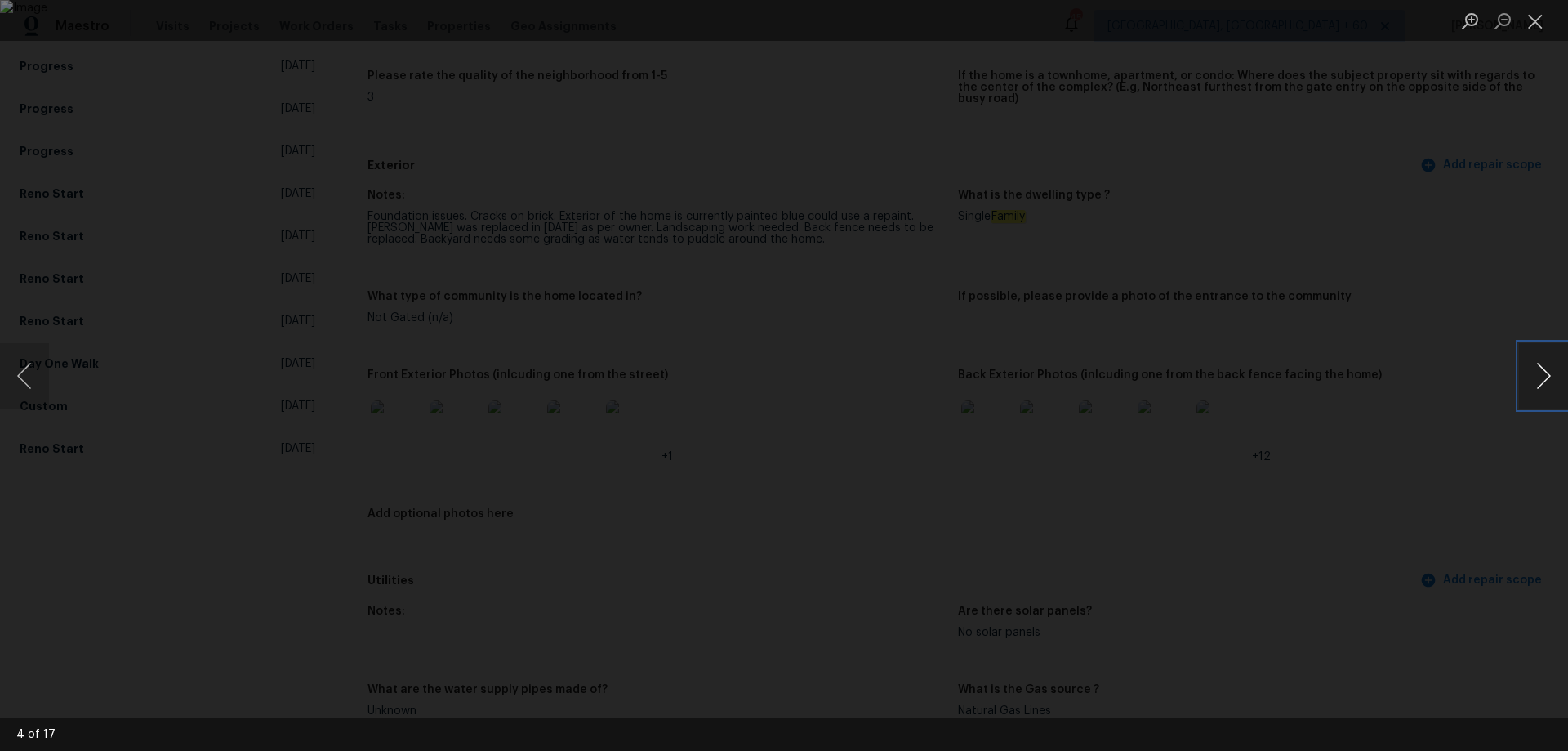 click at bounding box center [1544, 376] 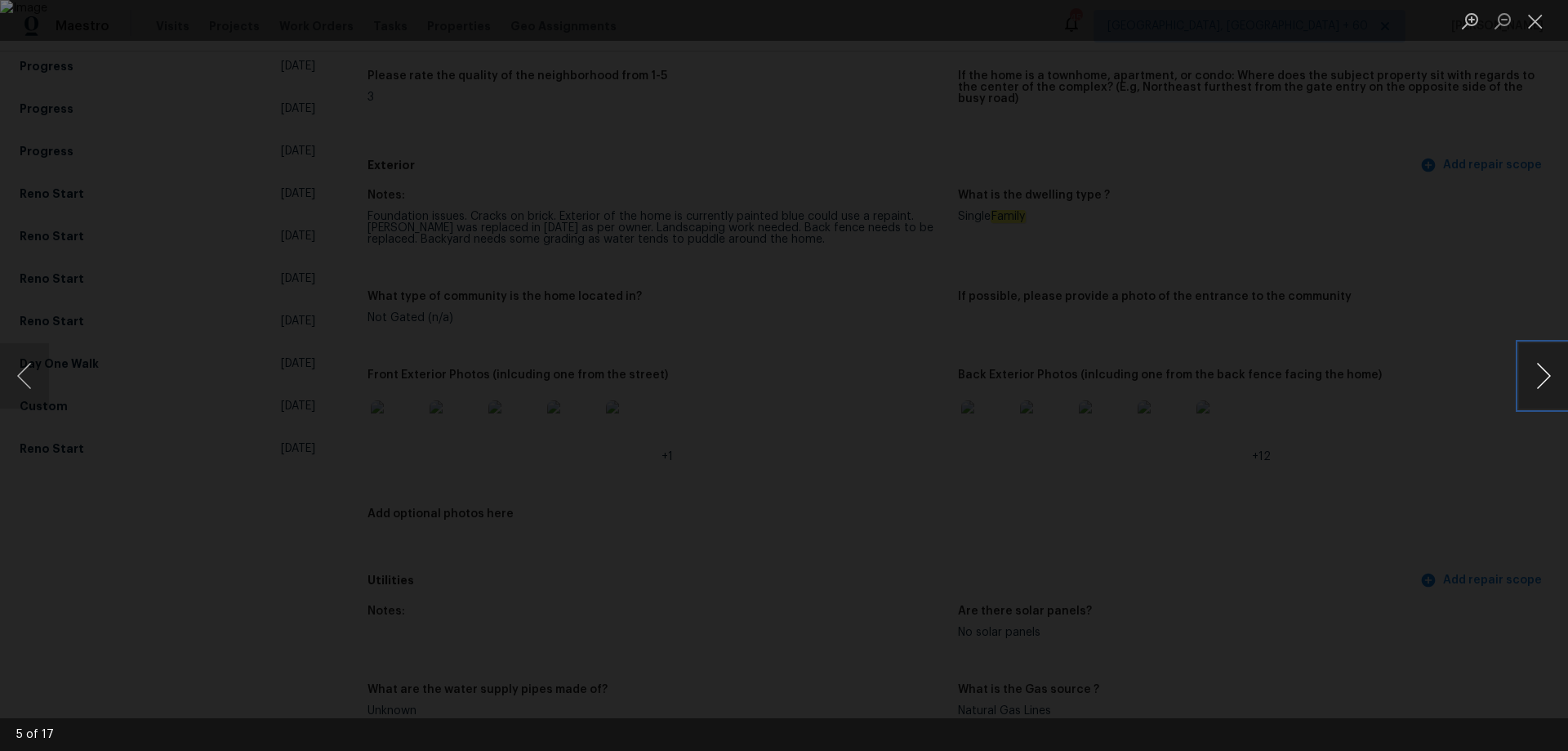 click at bounding box center [1544, 376] 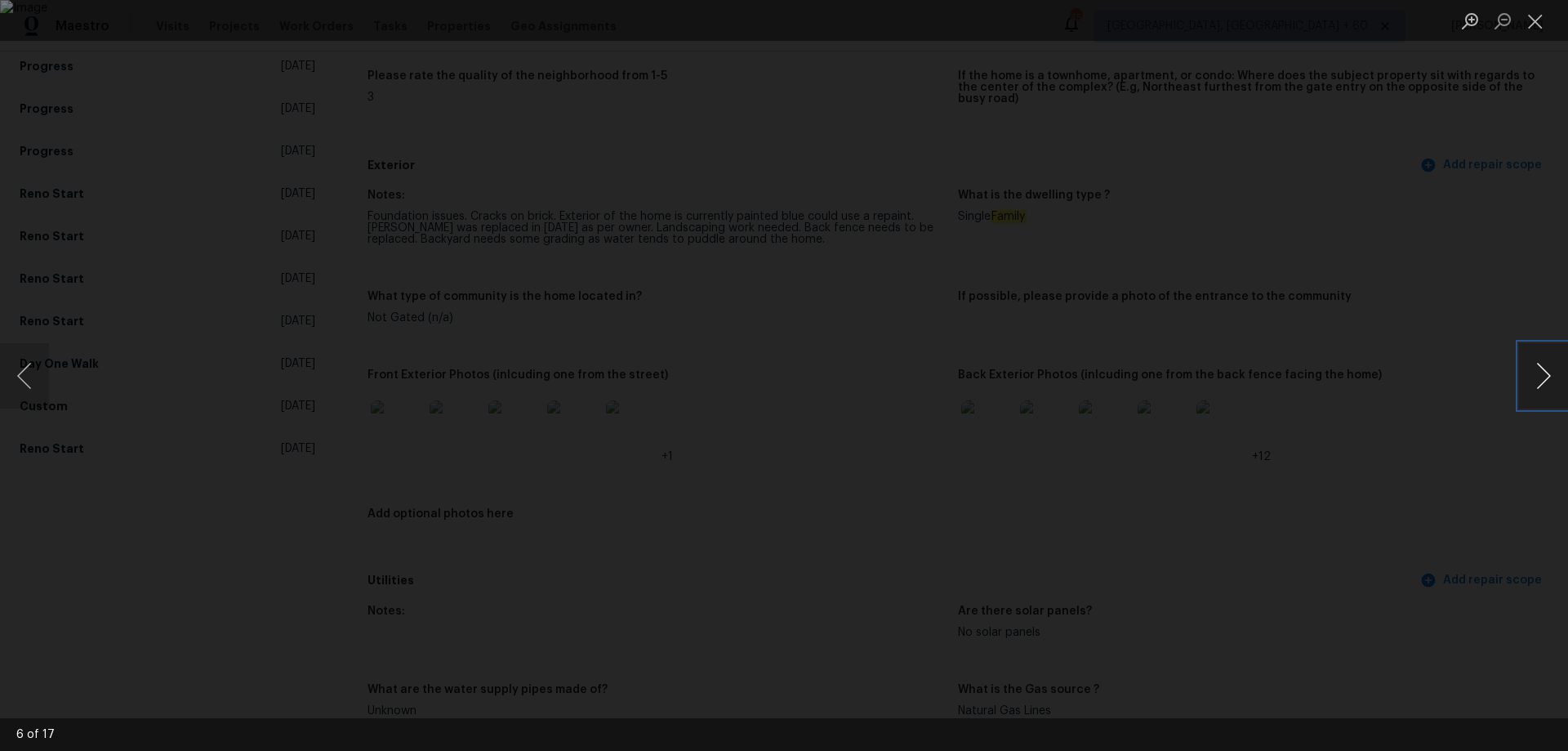 click at bounding box center (1544, 376) 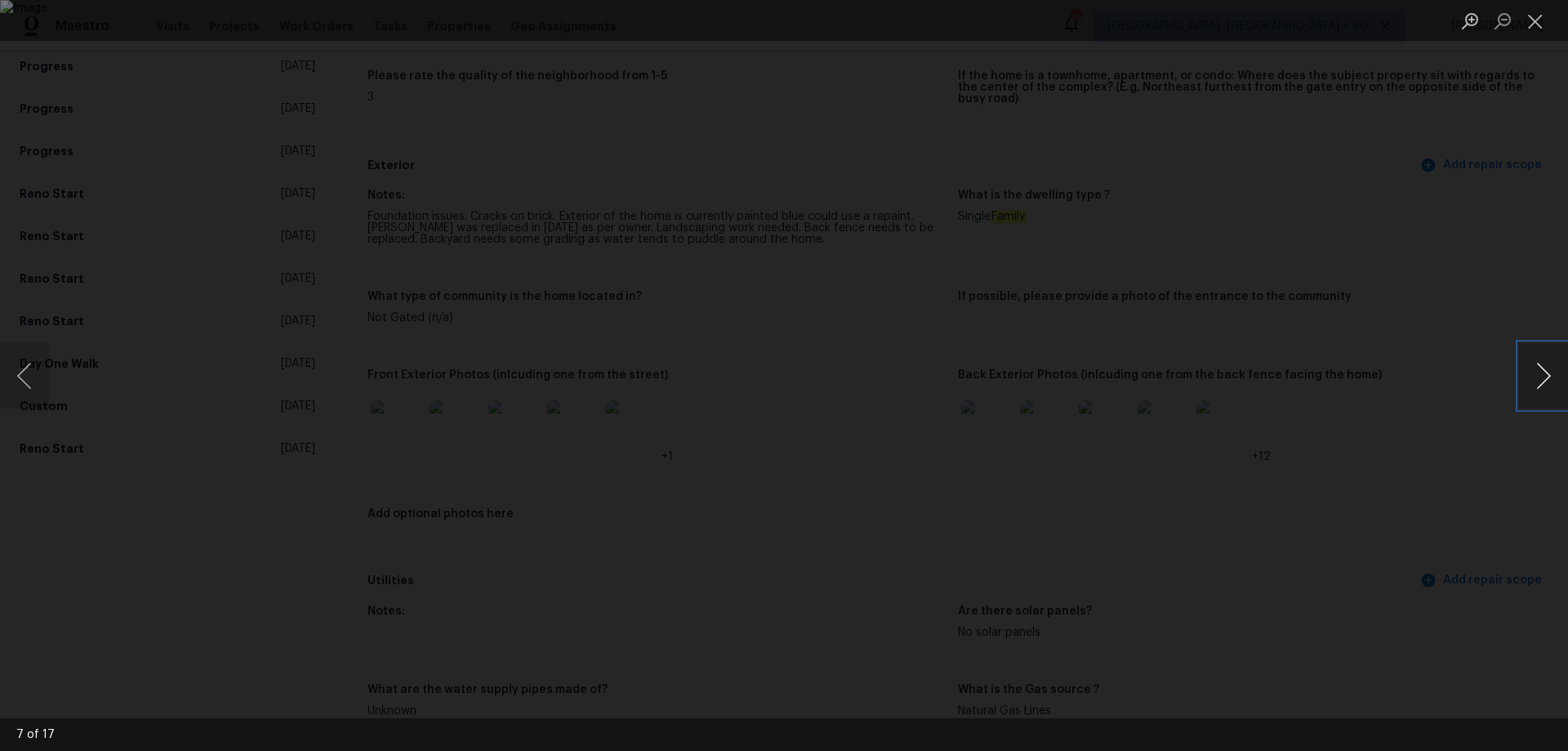 click at bounding box center [1544, 376] 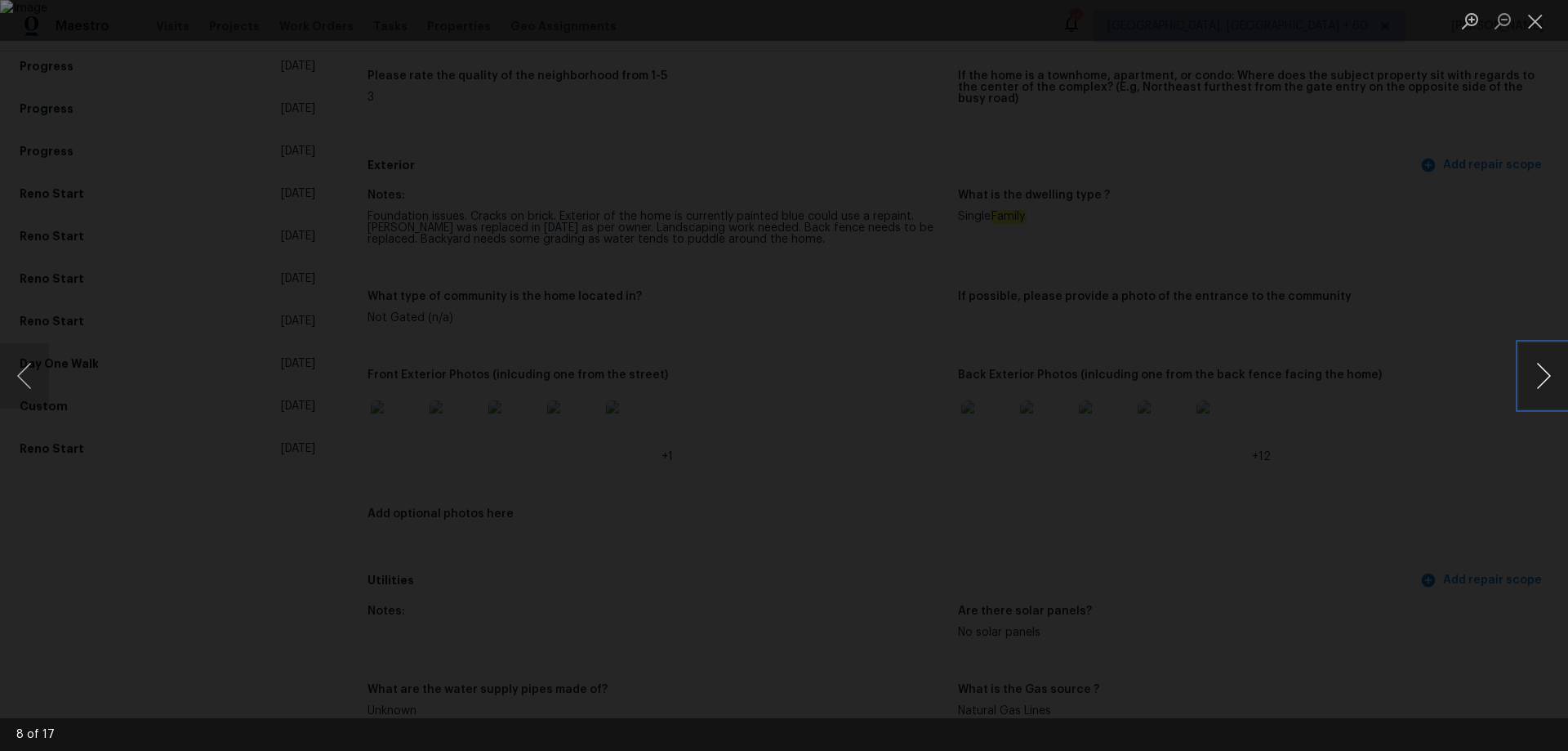 click at bounding box center (1544, 376) 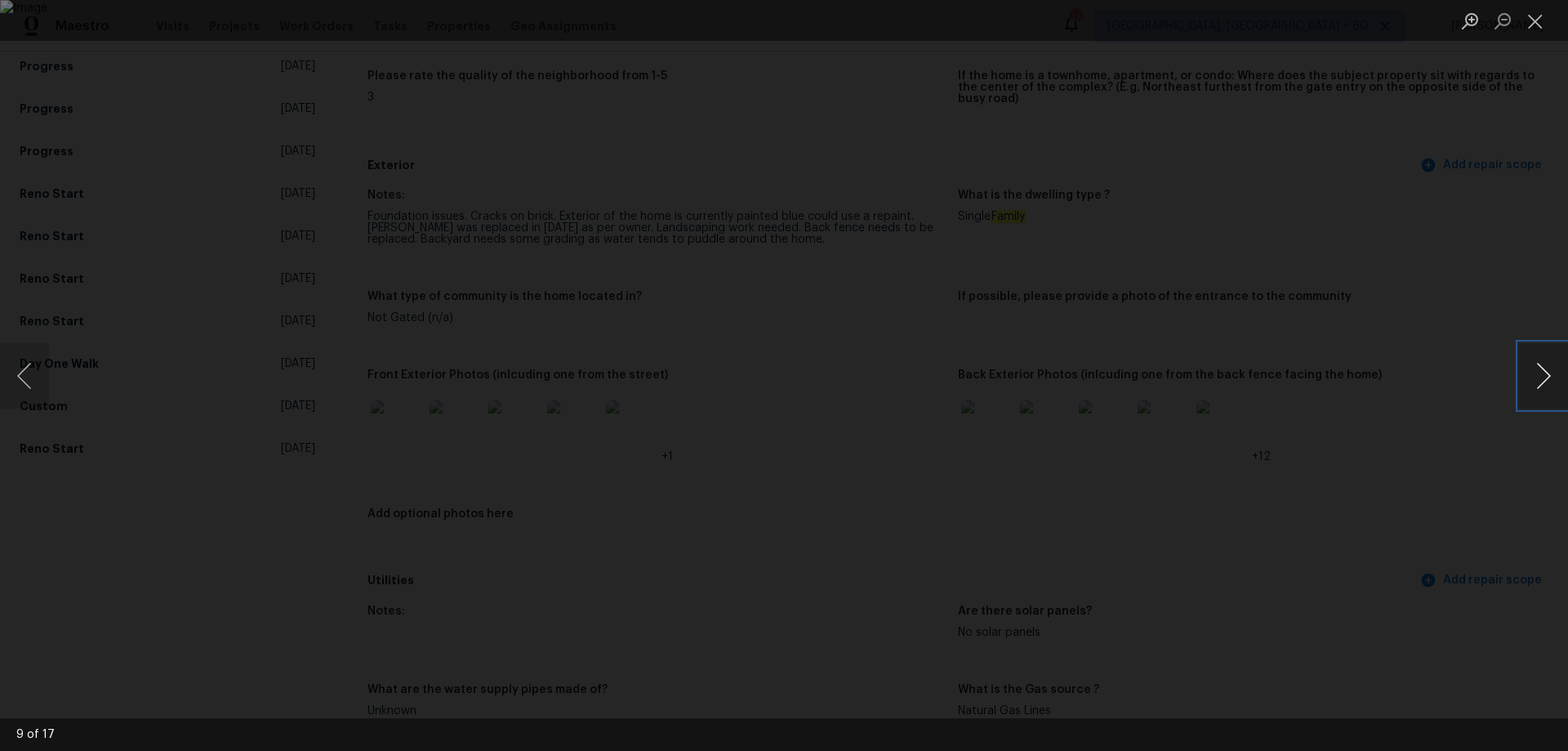 click at bounding box center [1544, 376] 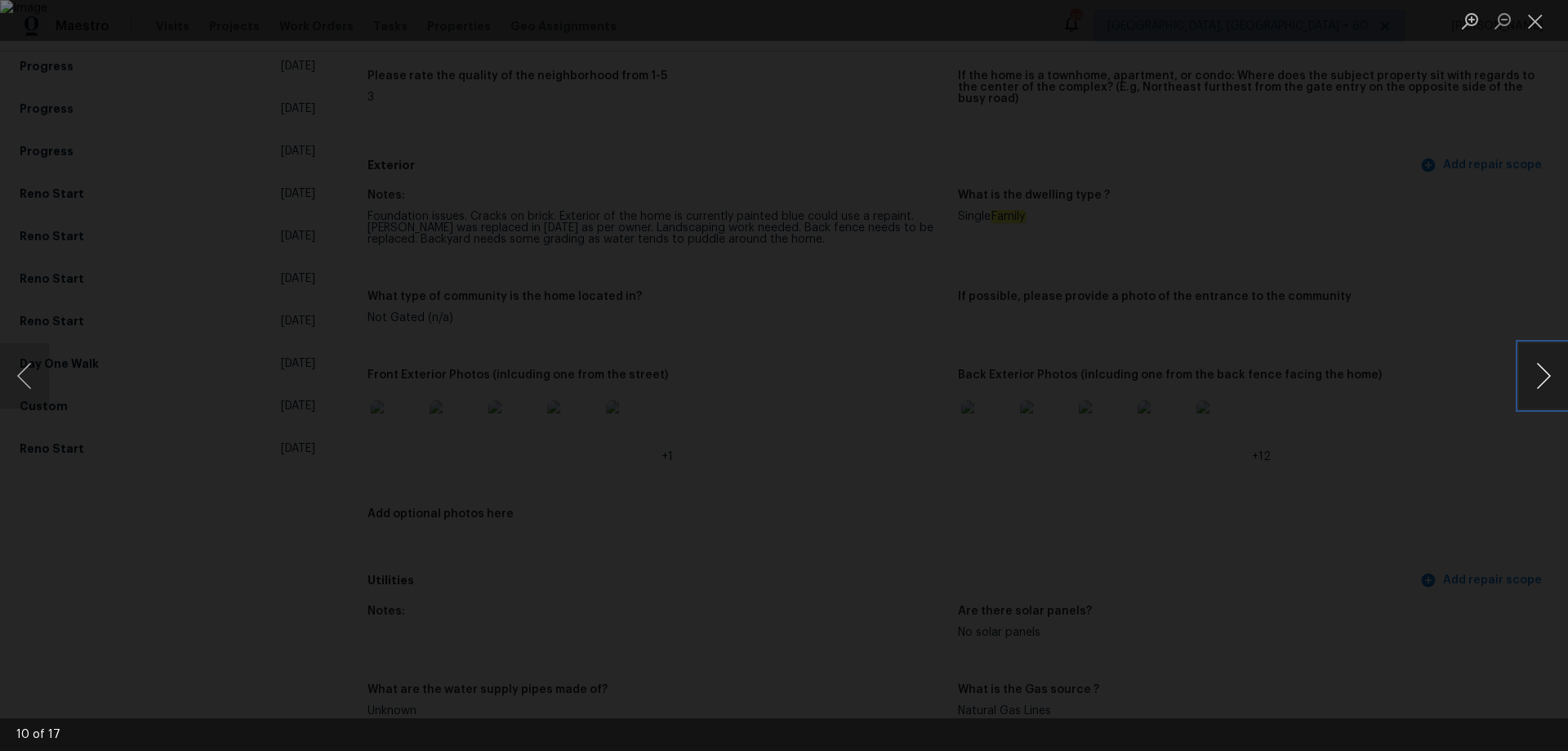 click at bounding box center [1544, 376] 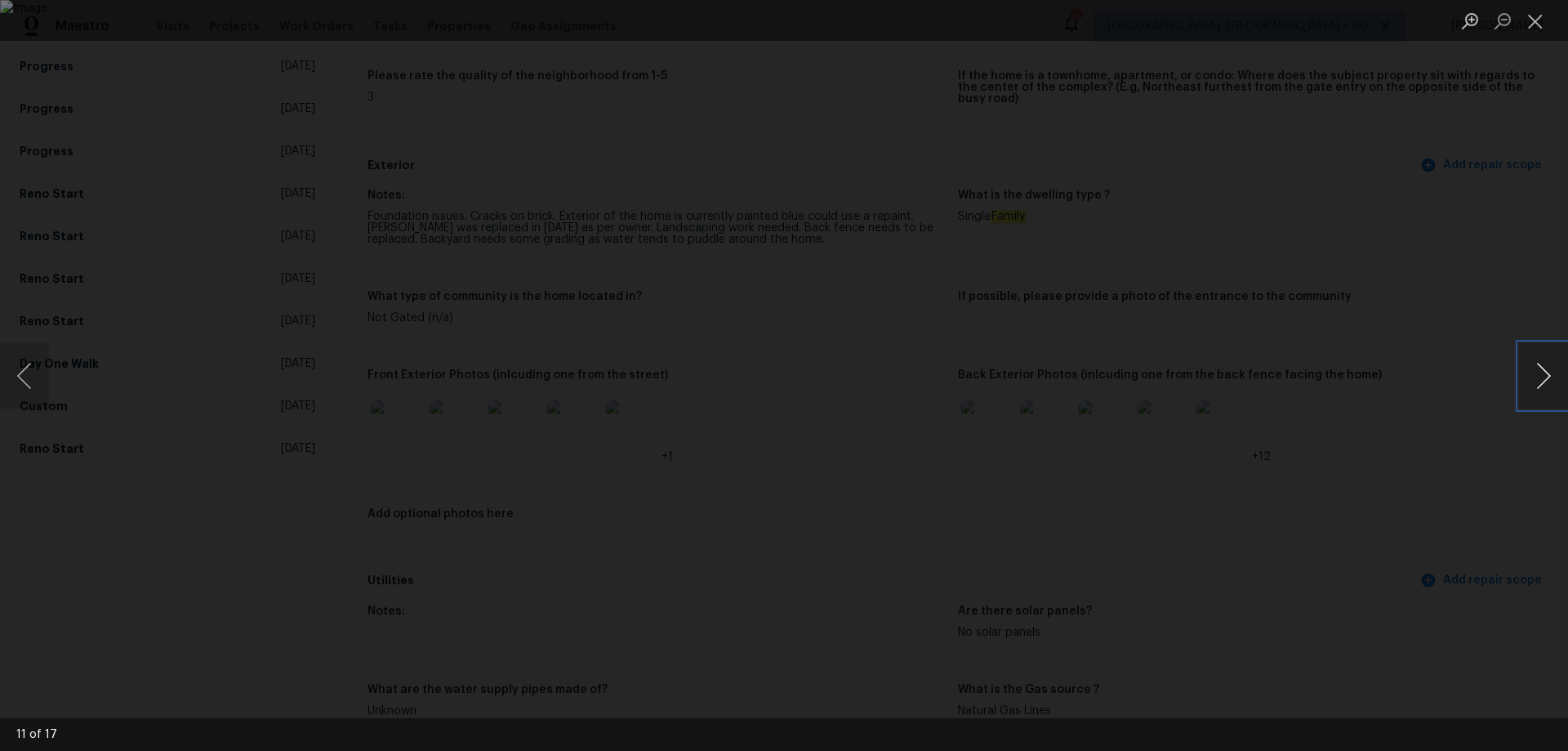 click at bounding box center [1544, 376] 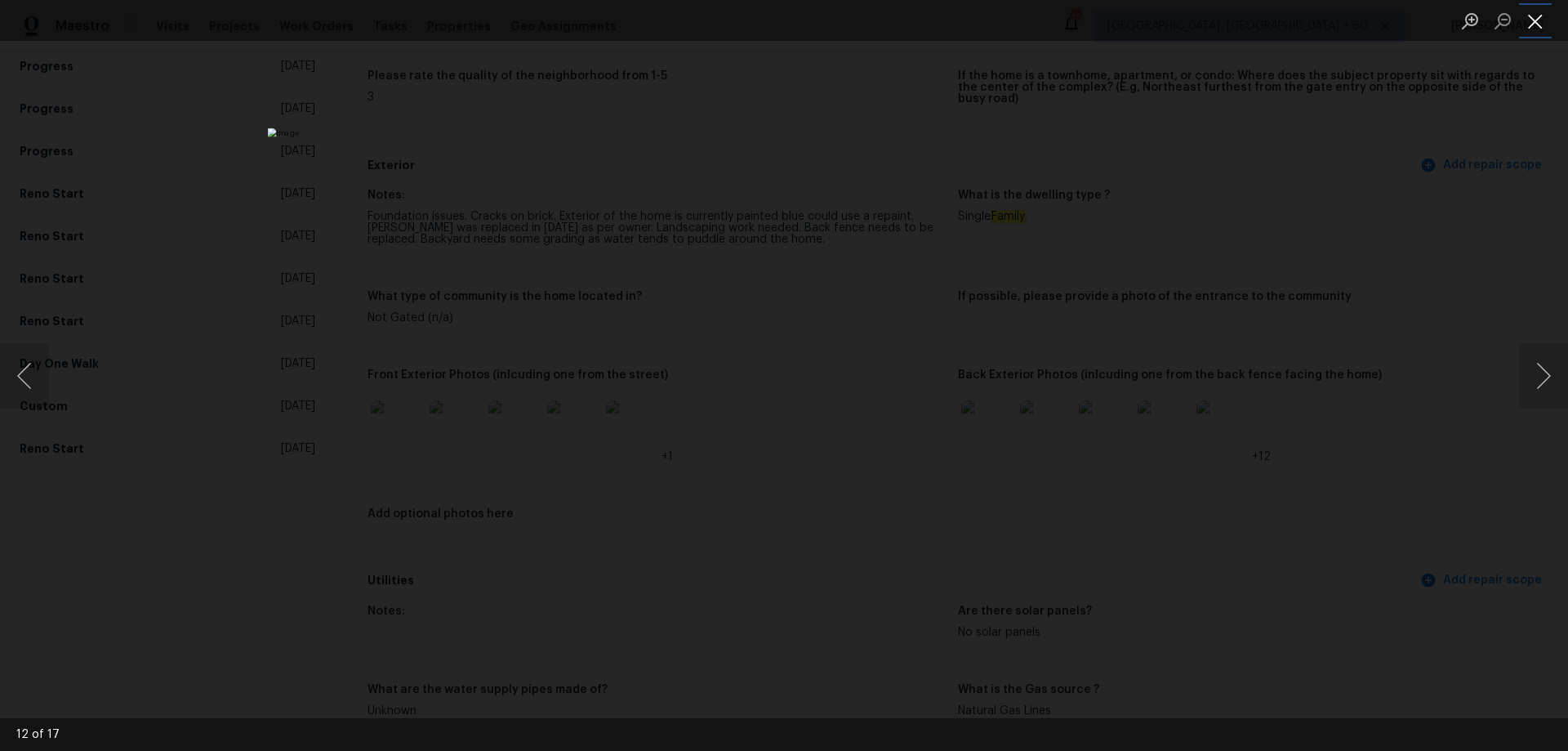 click at bounding box center (1535, 20) 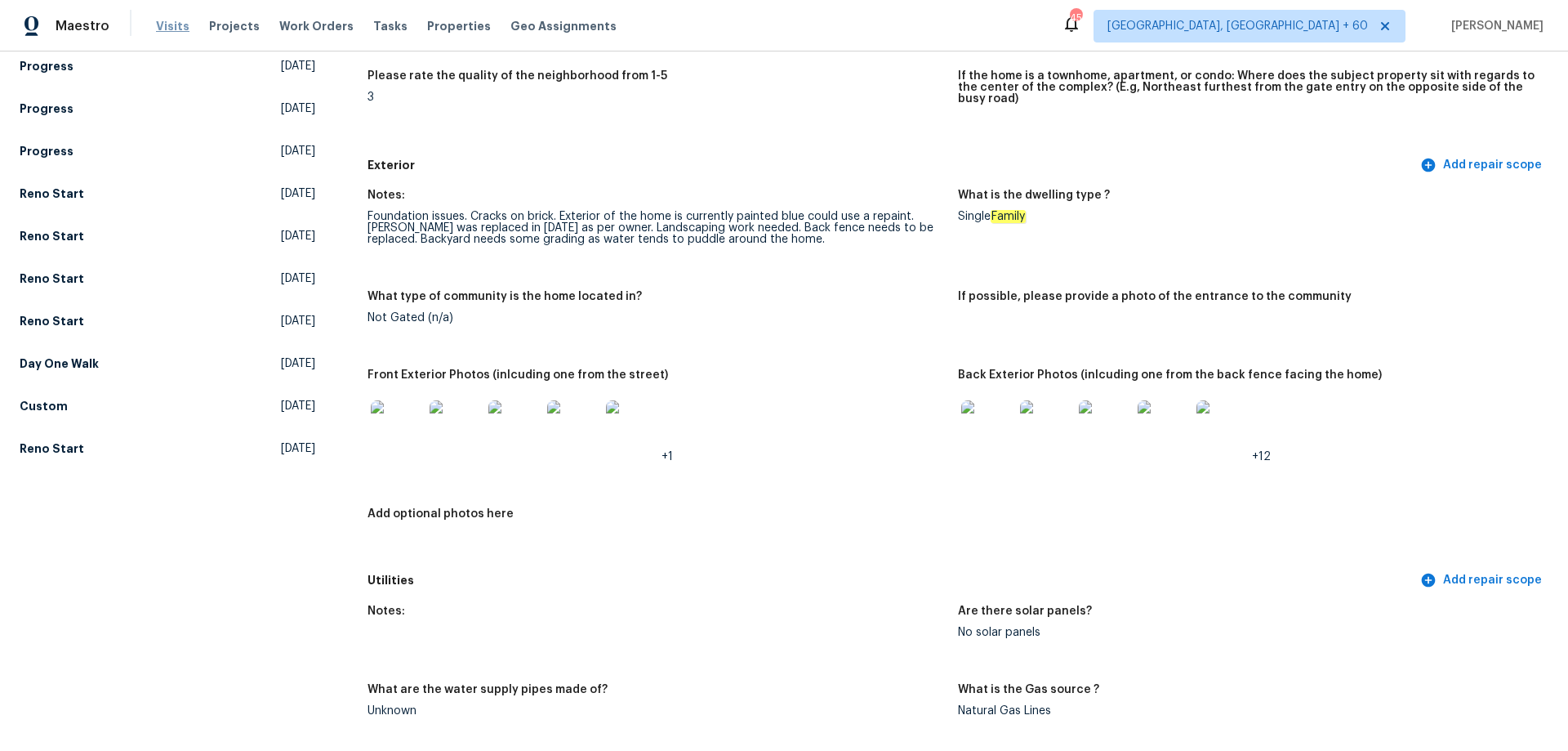 click on "Visits" at bounding box center (172, 26) 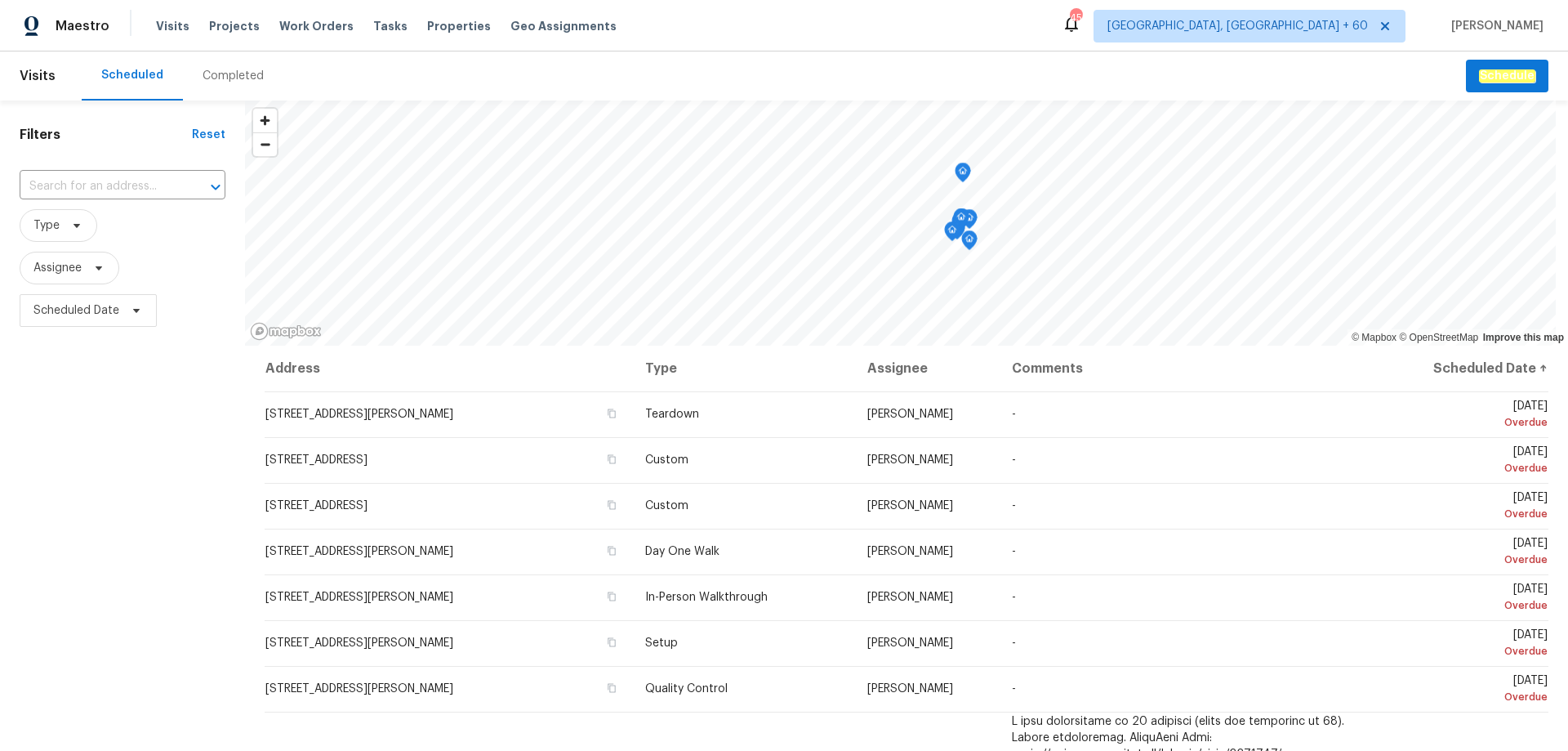 click on "Completed" at bounding box center (233, 76) 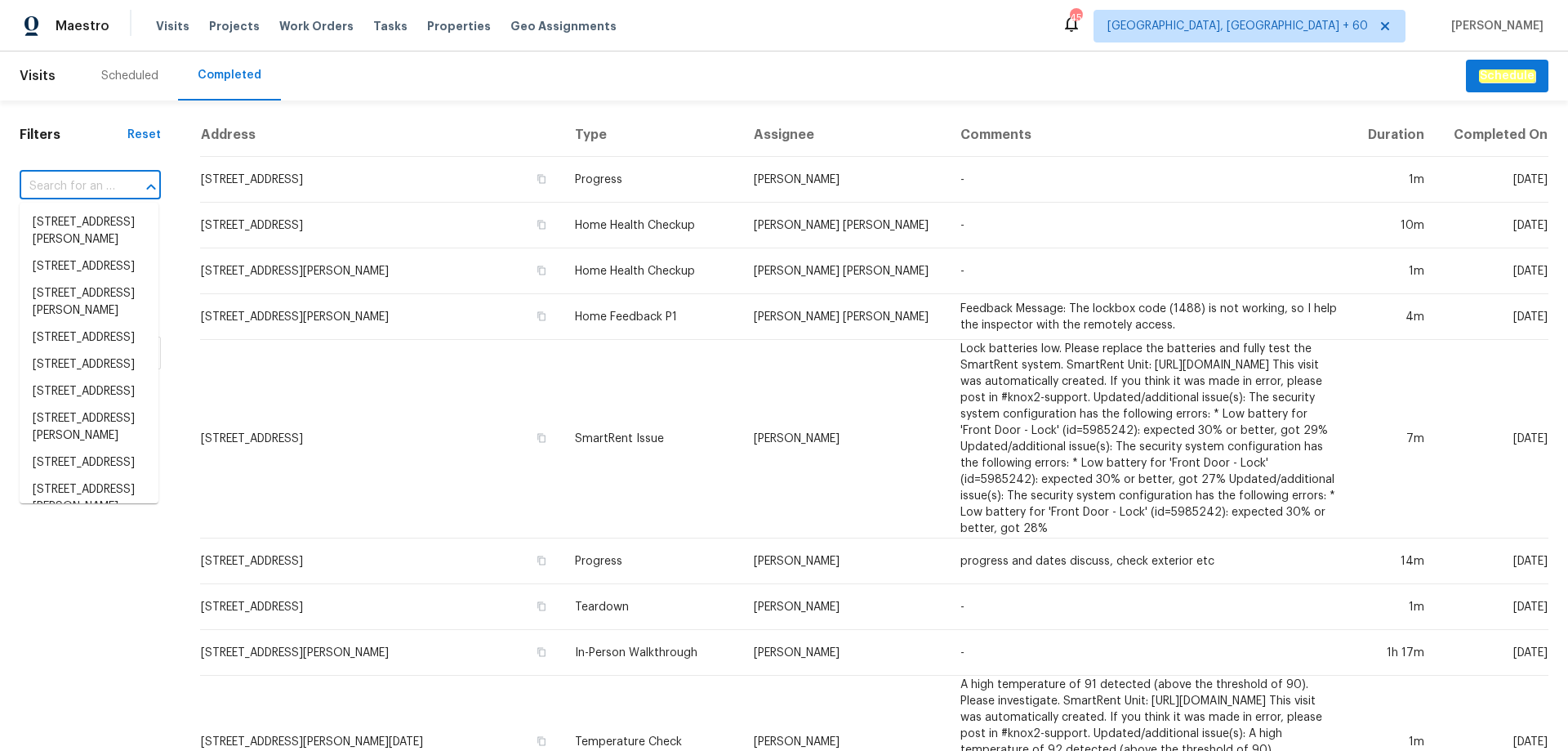click at bounding box center [67, 186] 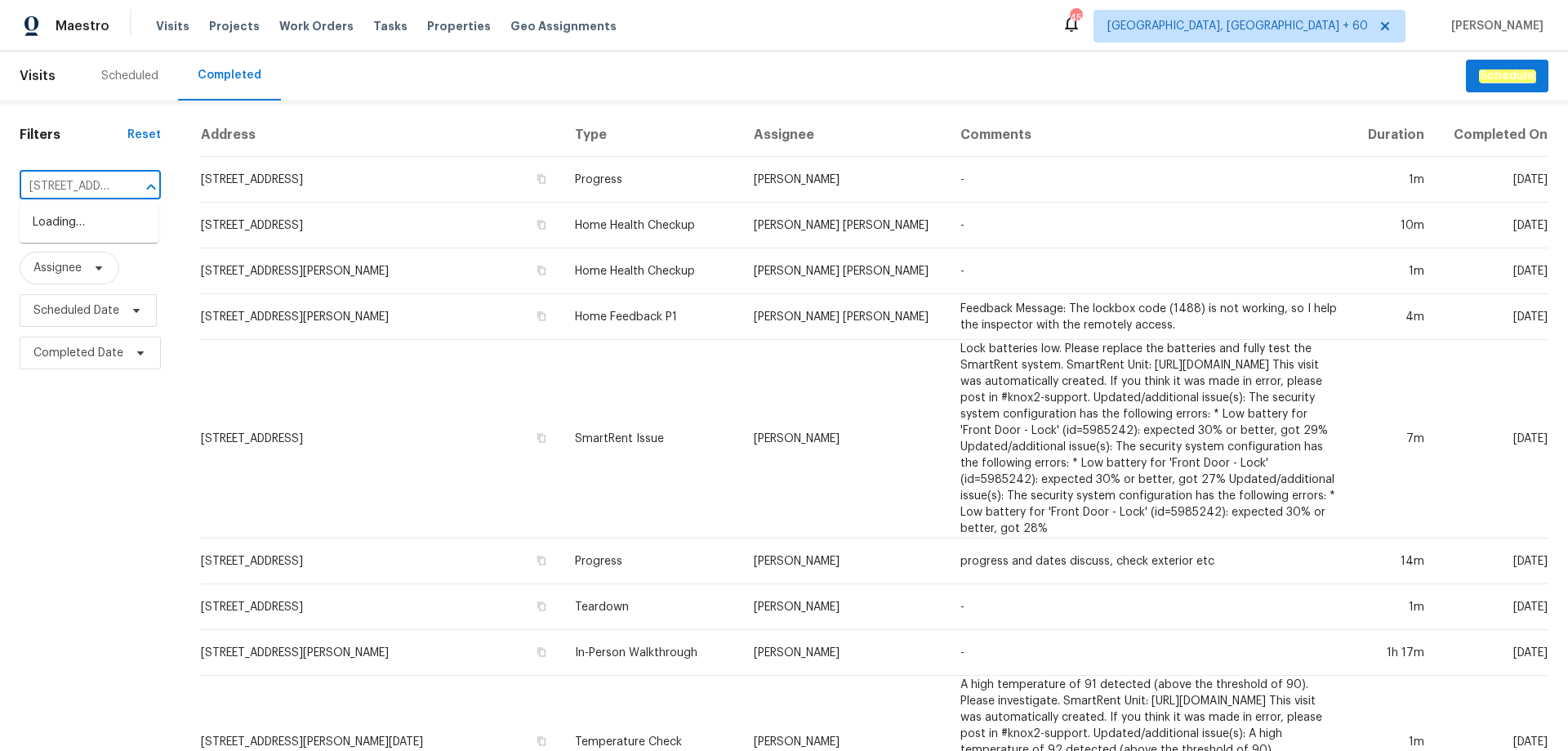 scroll, scrollTop: 0, scrollLeft: 116, axis: horizontal 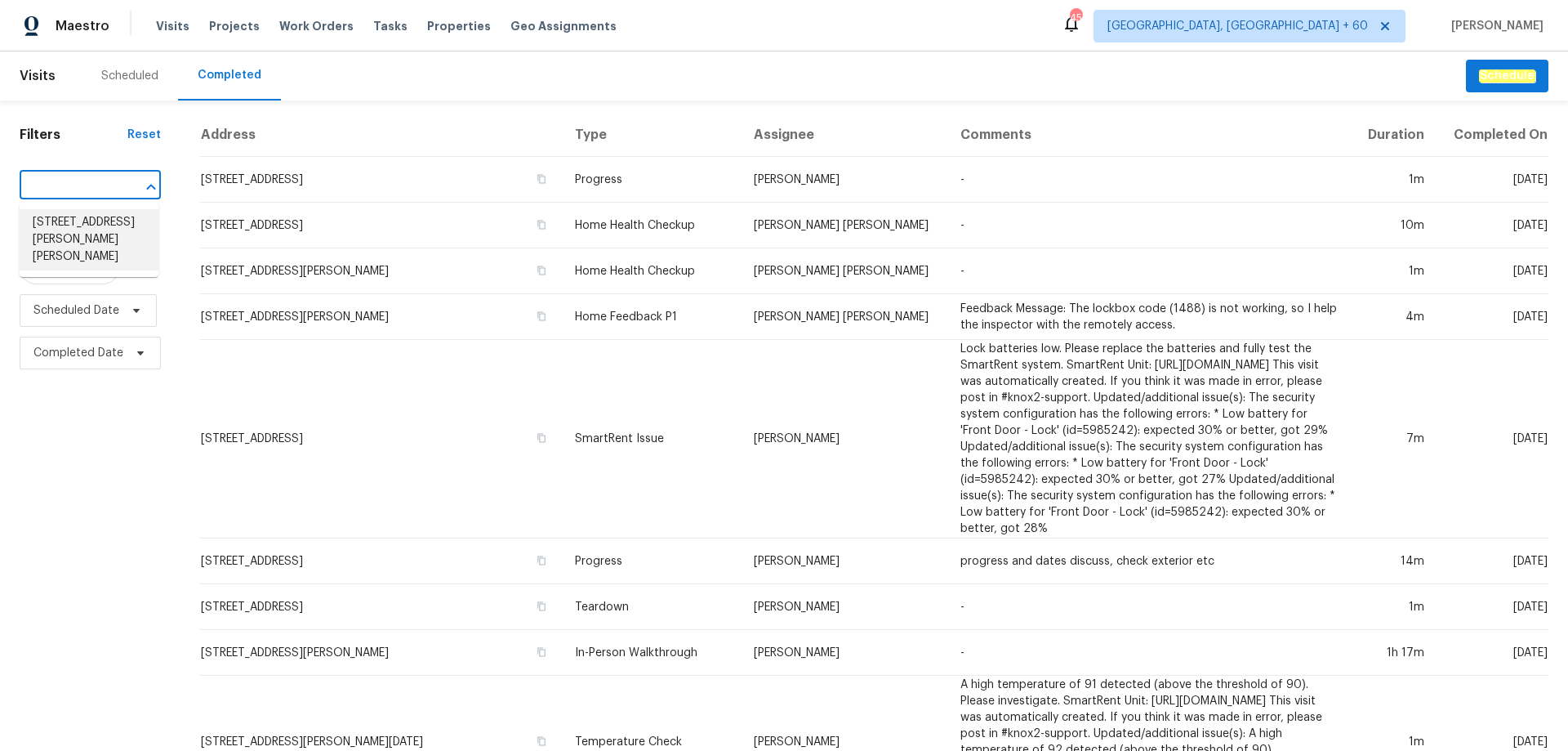 click on "[STREET_ADDRESS][PERSON_NAME][PERSON_NAME]" at bounding box center [89, 239] 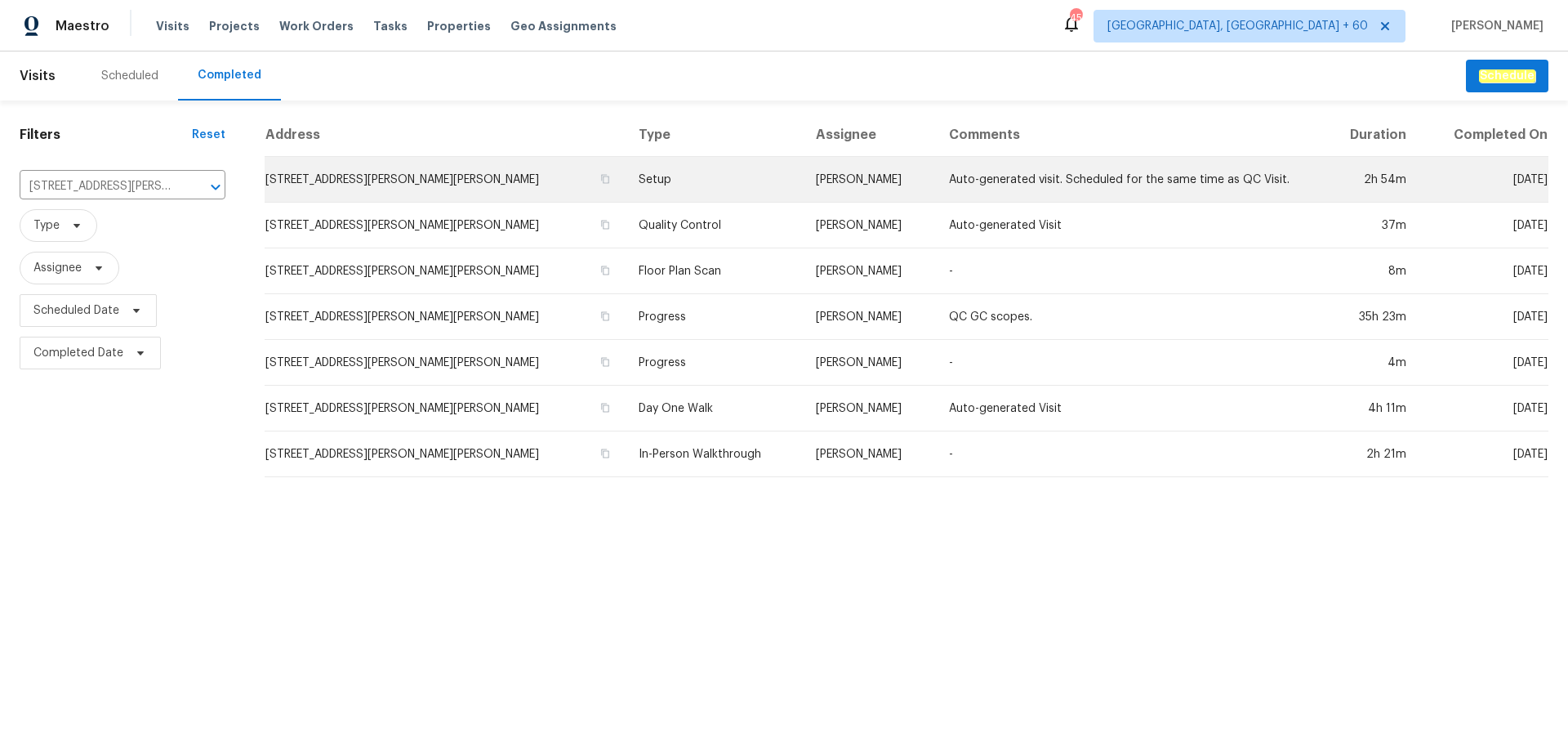 click on "[STREET_ADDRESS][PERSON_NAME][PERSON_NAME]" at bounding box center (445, 180) 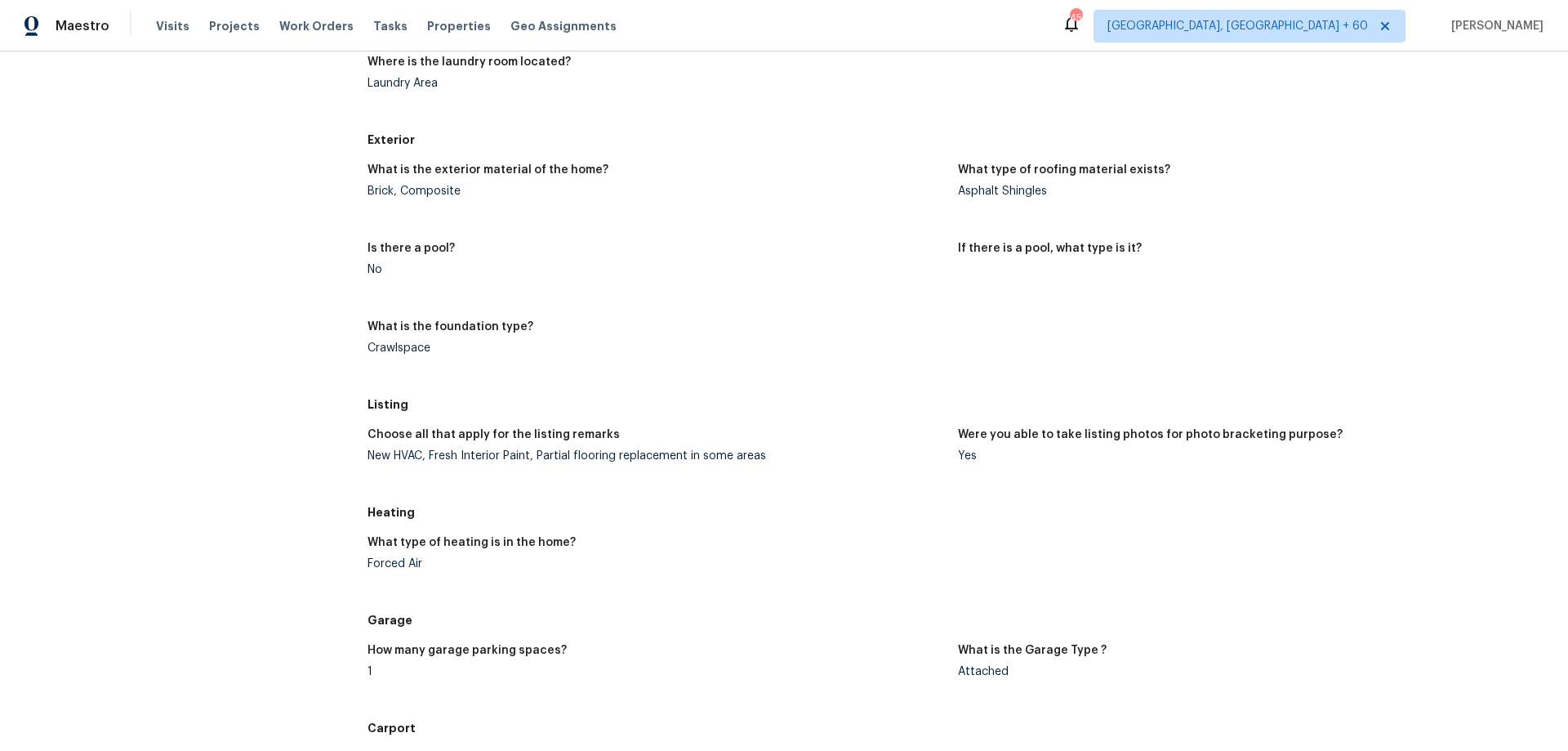 scroll, scrollTop: 899, scrollLeft: 0, axis: vertical 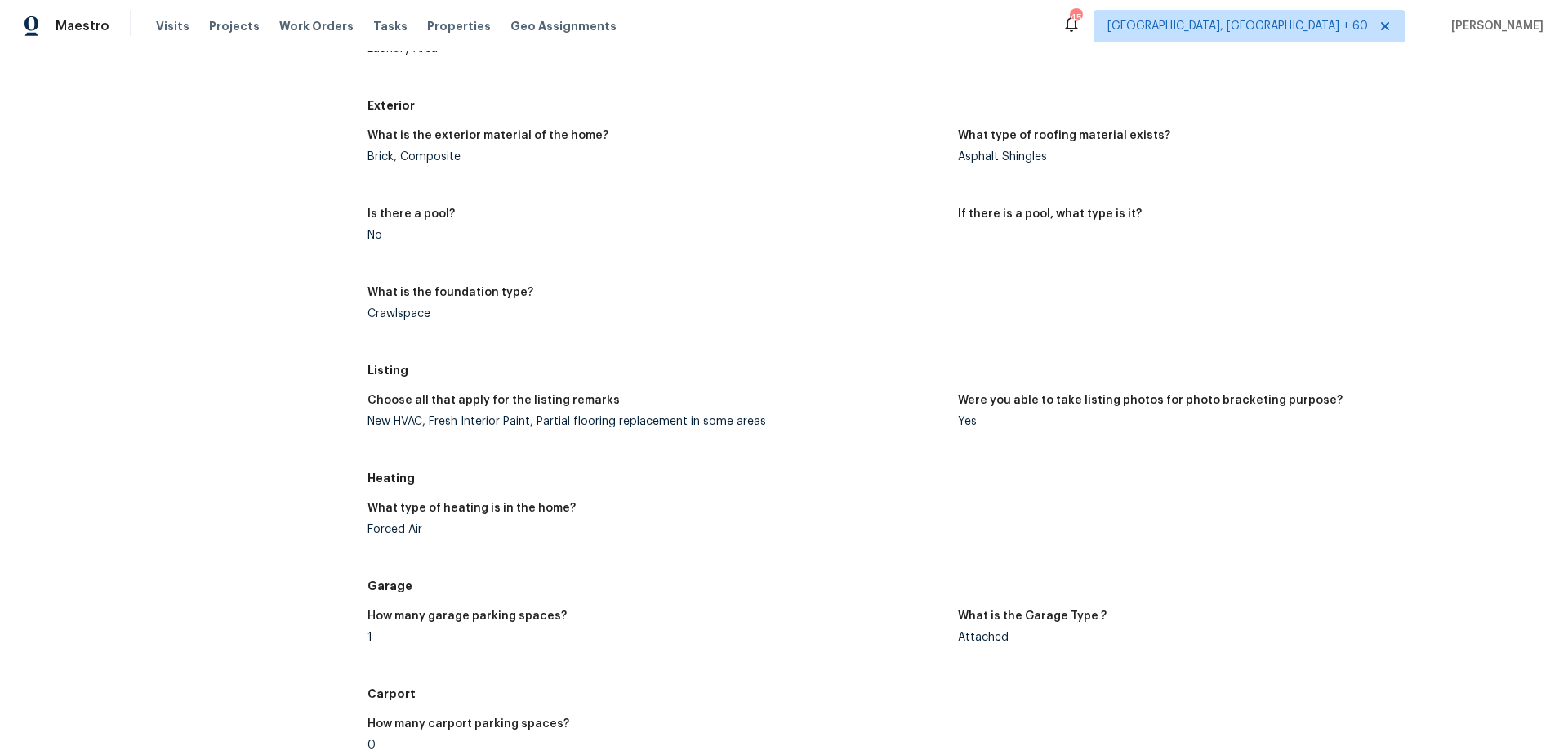 click on "New HVAC, Fresh Interior Paint, Partial flooring replacement in some areas" at bounding box center [656, 422] 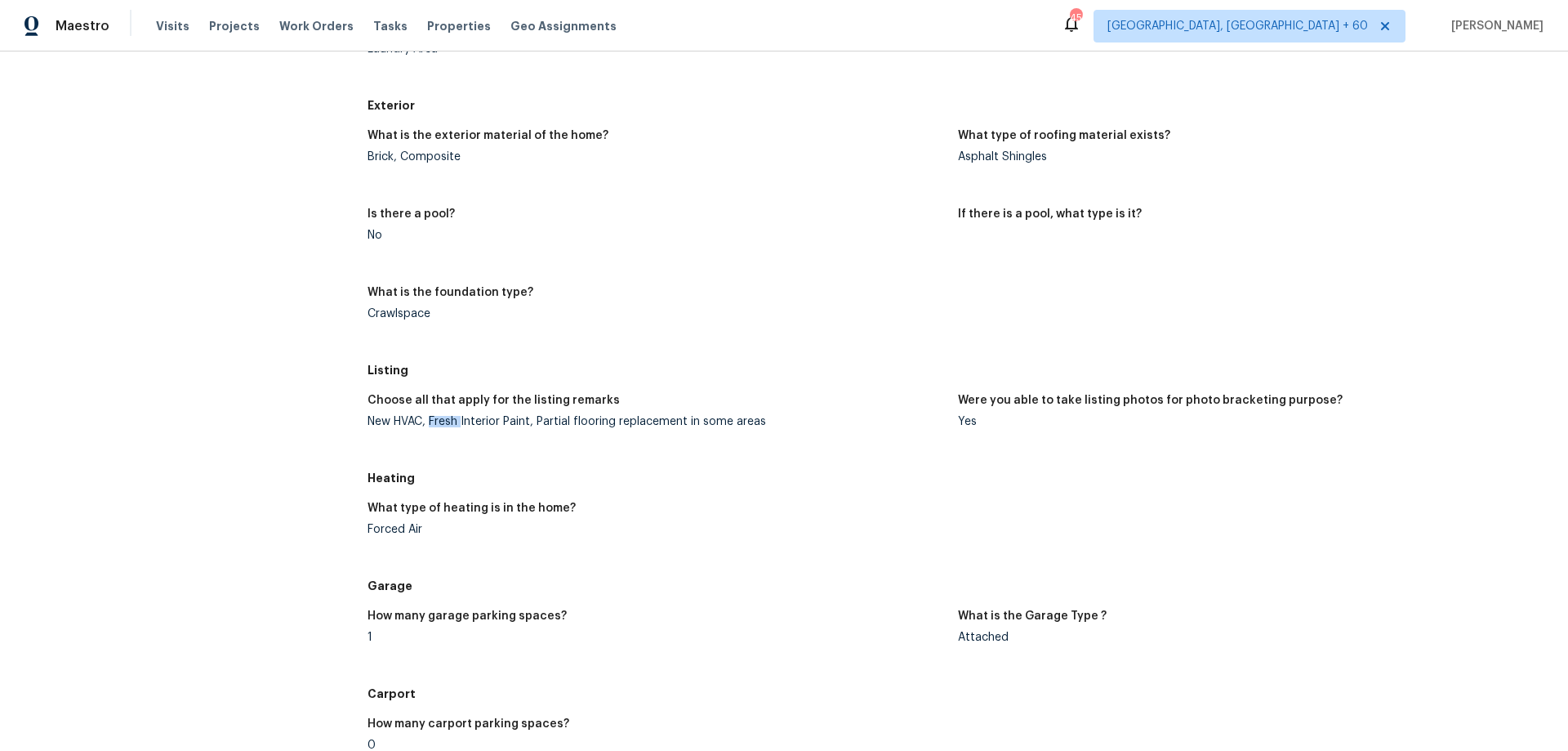 click on "New HVAC, Fresh Interior Paint, Partial flooring replacement in some areas" at bounding box center [656, 422] 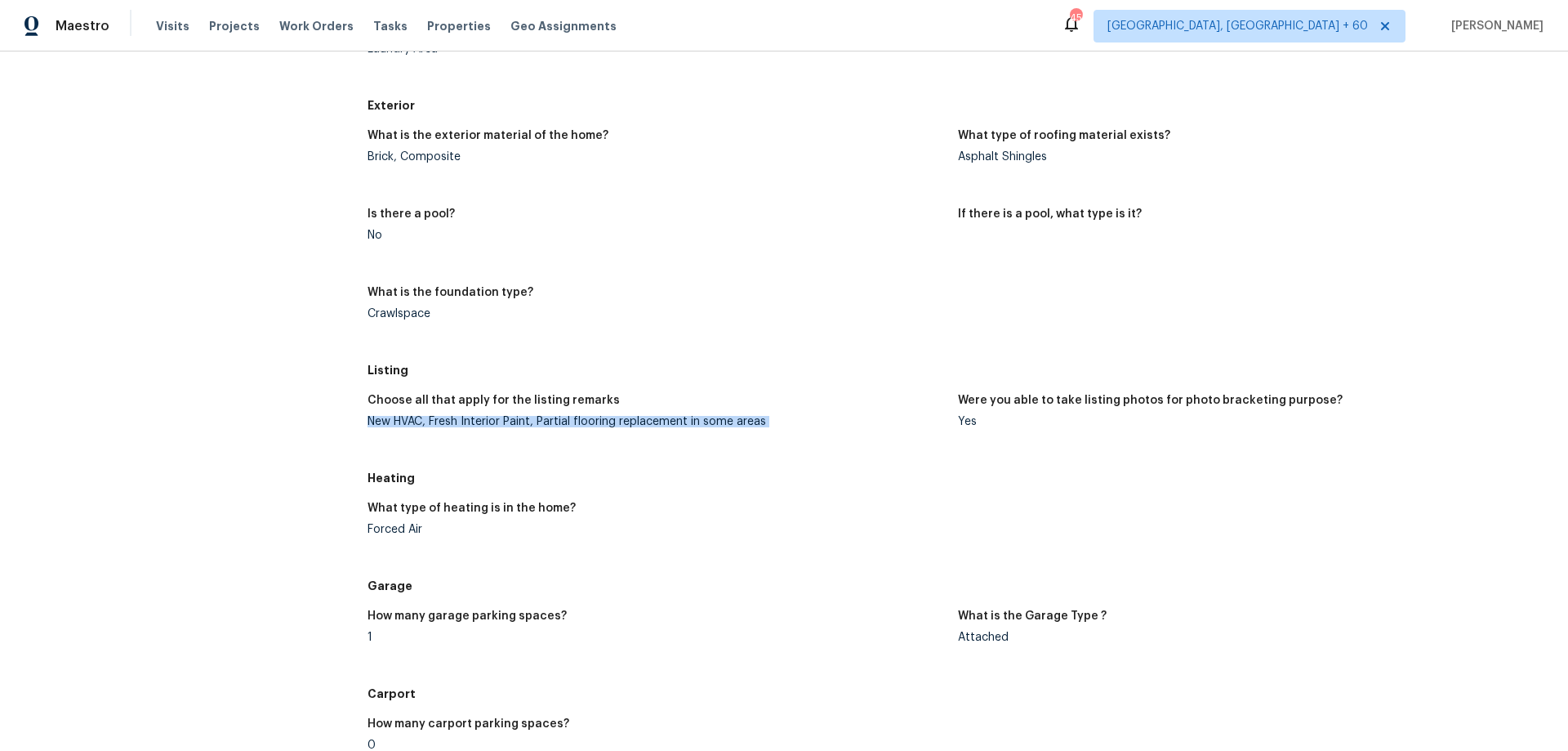 click on "New HVAC, Fresh Interior Paint, Partial flooring replacement in some areas" at bounding box center [656, 422] 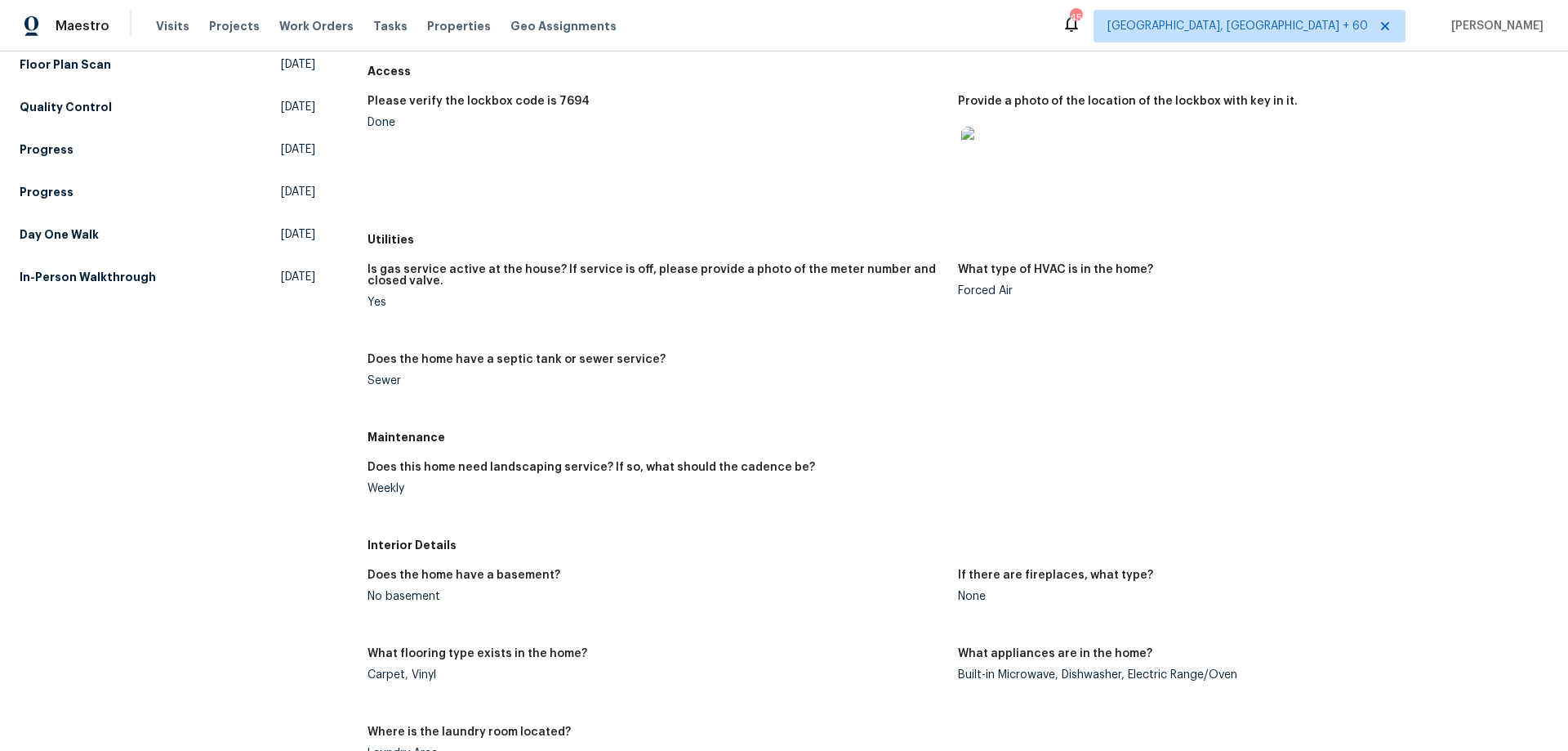 scroll, scrollTop: 194, scrollLeft: 0, axis: vertical 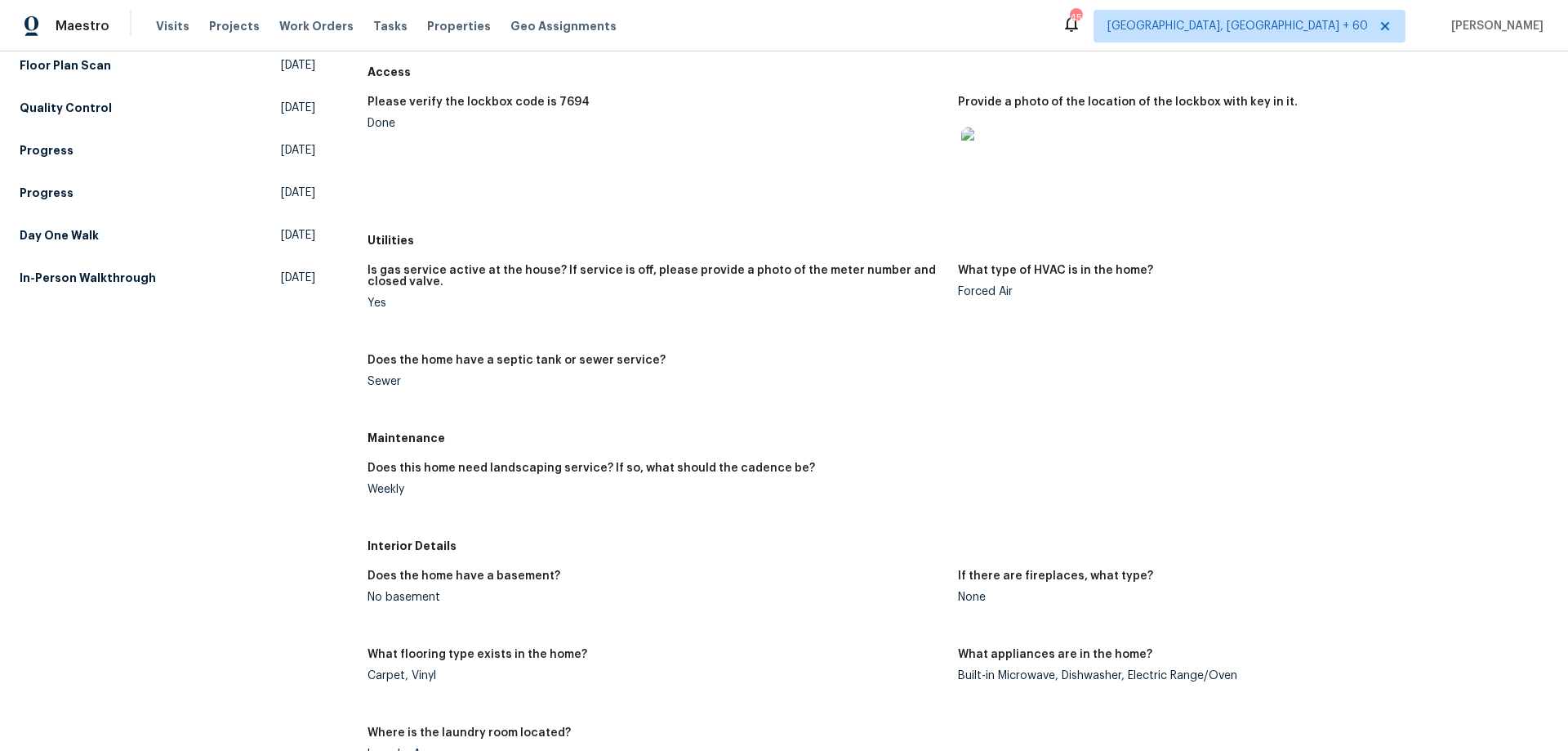 click on "All visits [STREET_ADDRESS][PERSON_NAME][PERSON_NAME] Home details Other Visits Floor Plan Scan [DATE] Quality Control [DATE] Progress [DATE] Progress [DATE] Day One Walk [DATE] In-Person Walkthrough [DATE]" at bounding box center (167, 887) 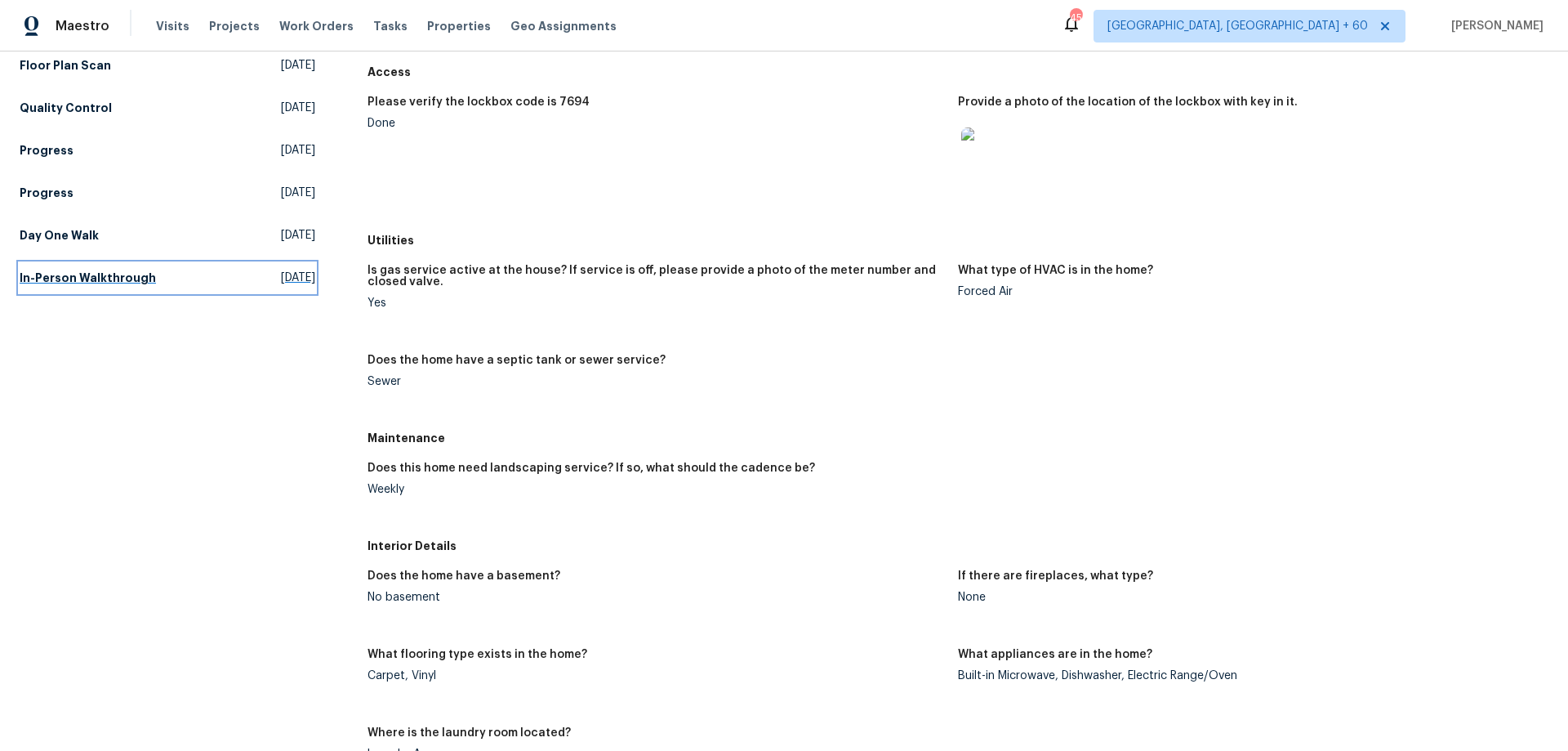 click on "In-Person Walkthrough" at bounding box center [87, 278] 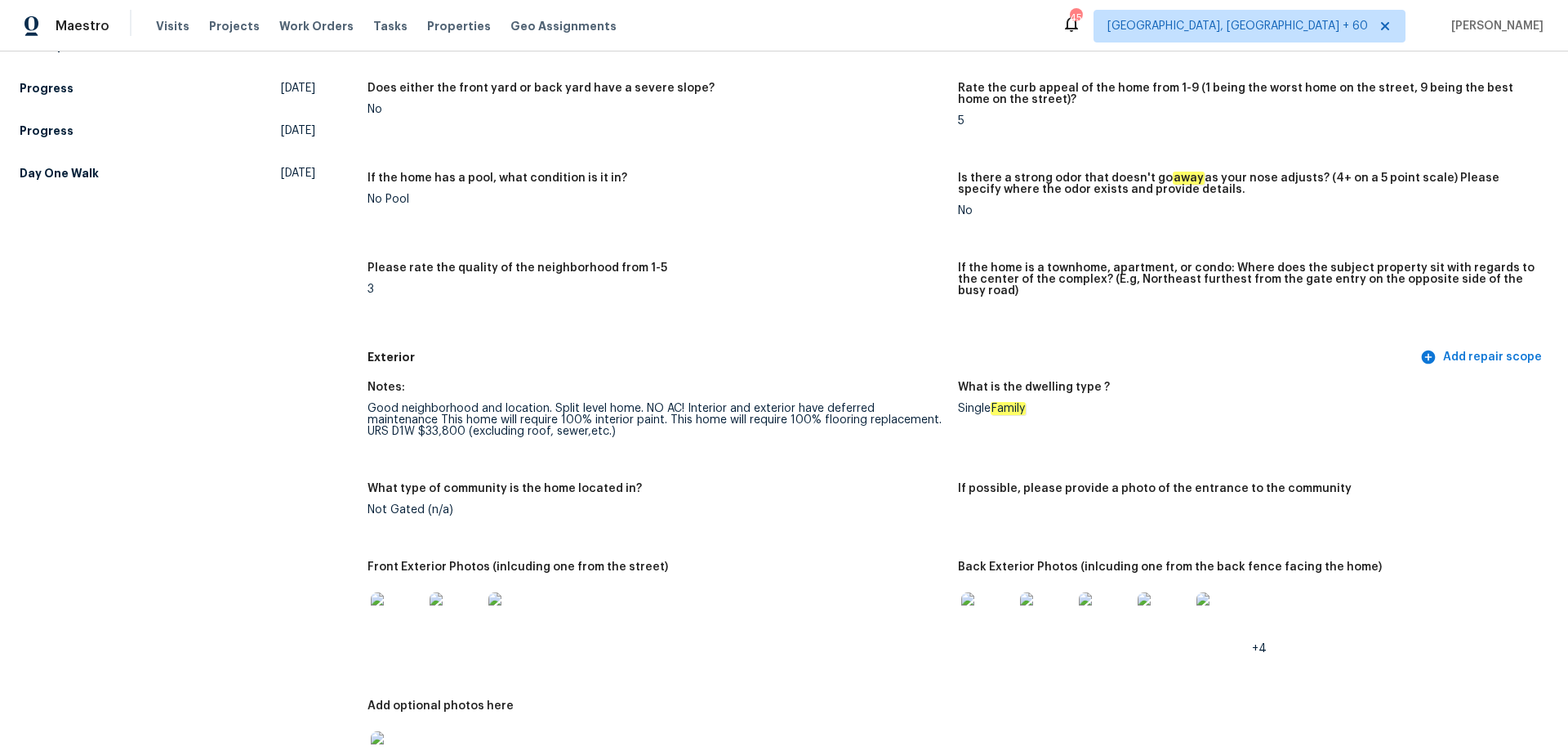scroll, scrollTop: 327, scrollLeft: 0, axis: vertical 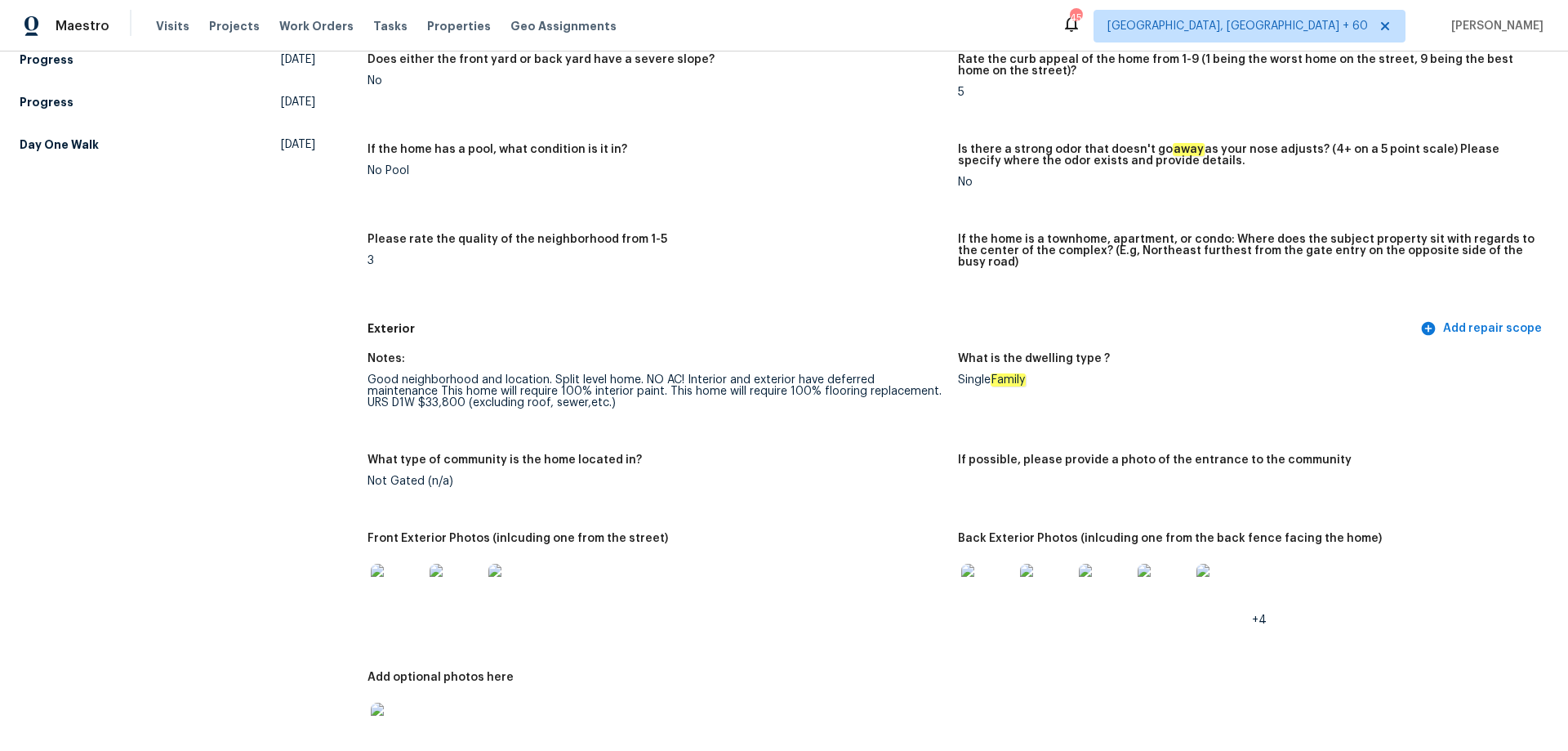 click at bounding box center [987, 590] 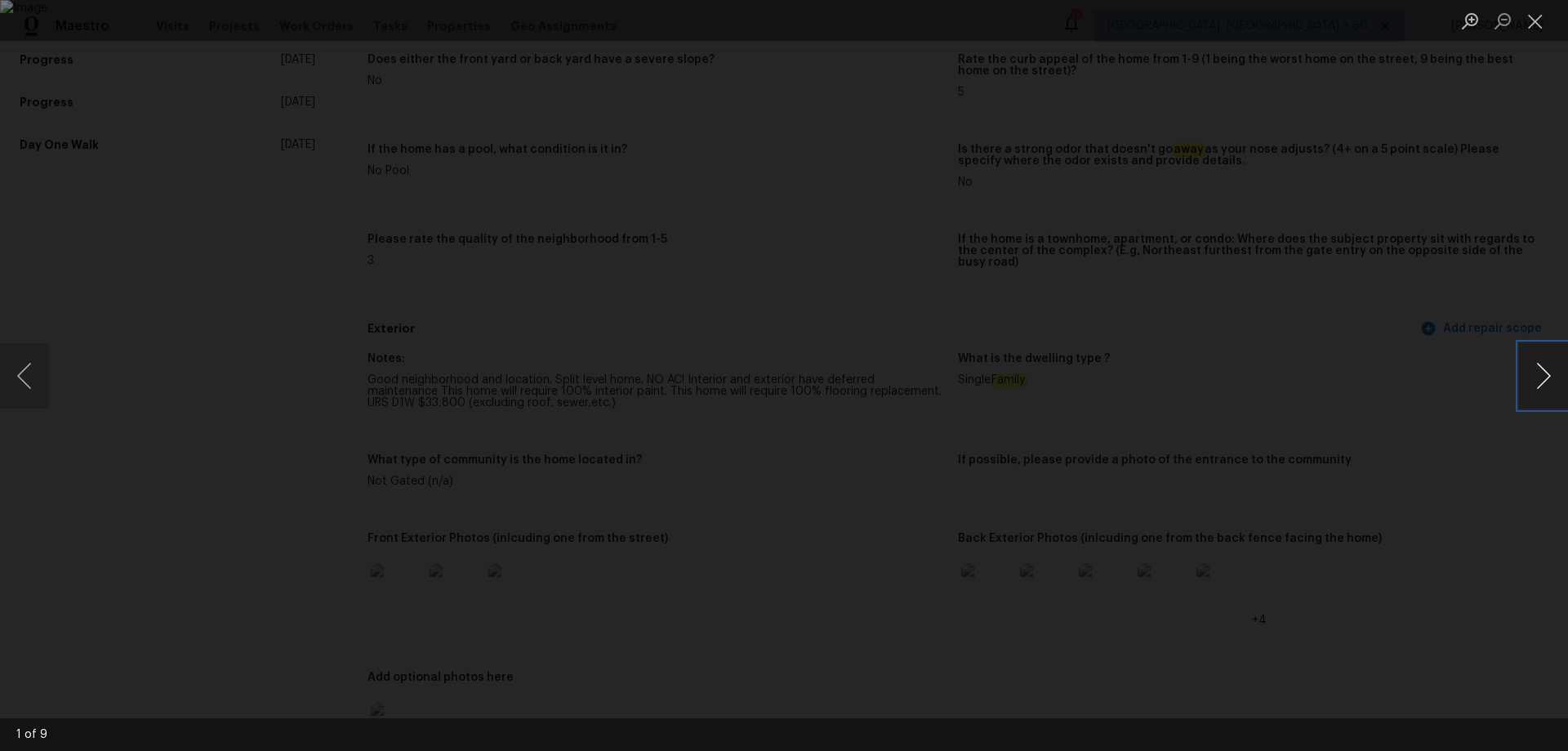 click at bounding box center [1544, 376] 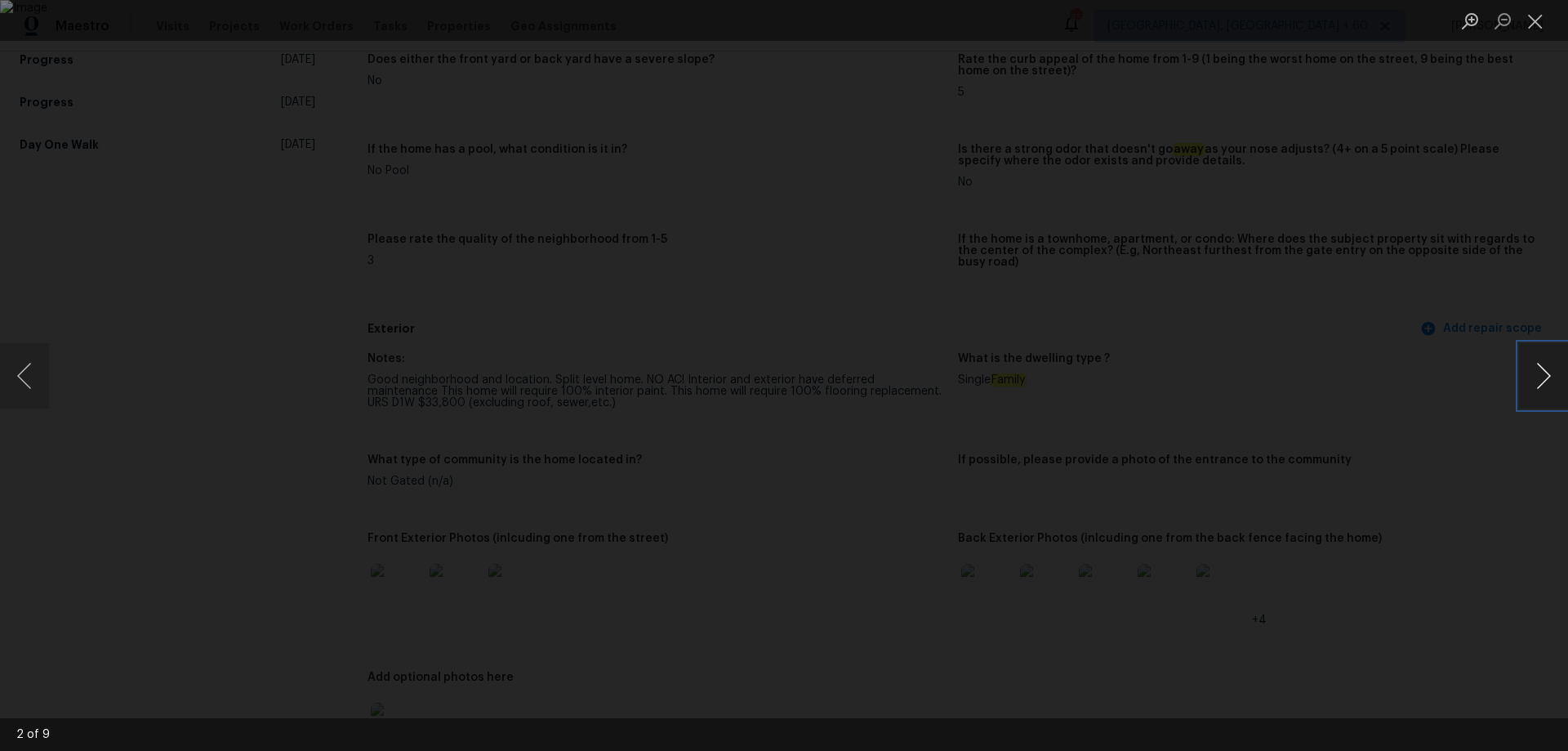 click at bounding box center [1544, 376] 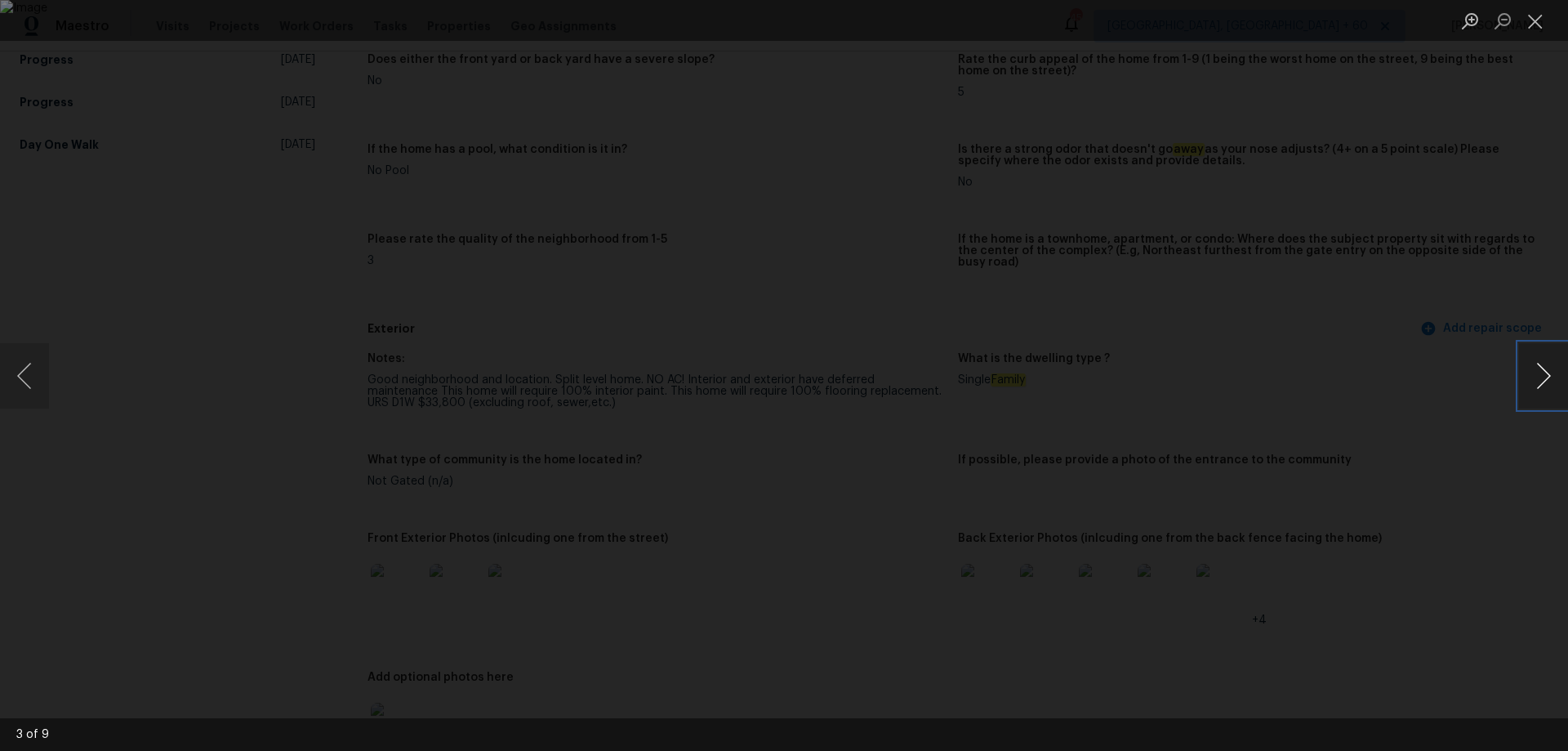 click at bounding box center [1544, 376] 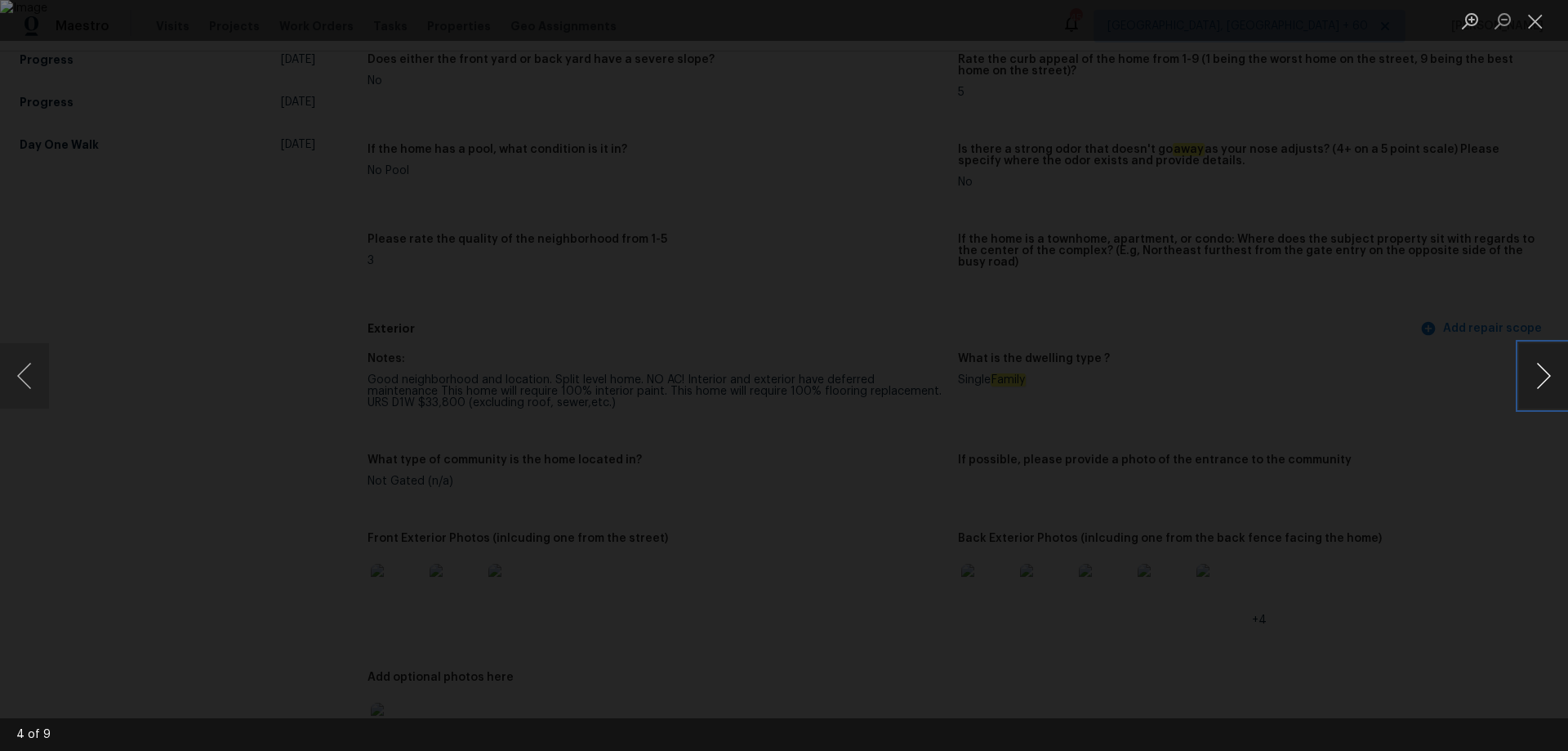 click at bounding box center [1544, 376] 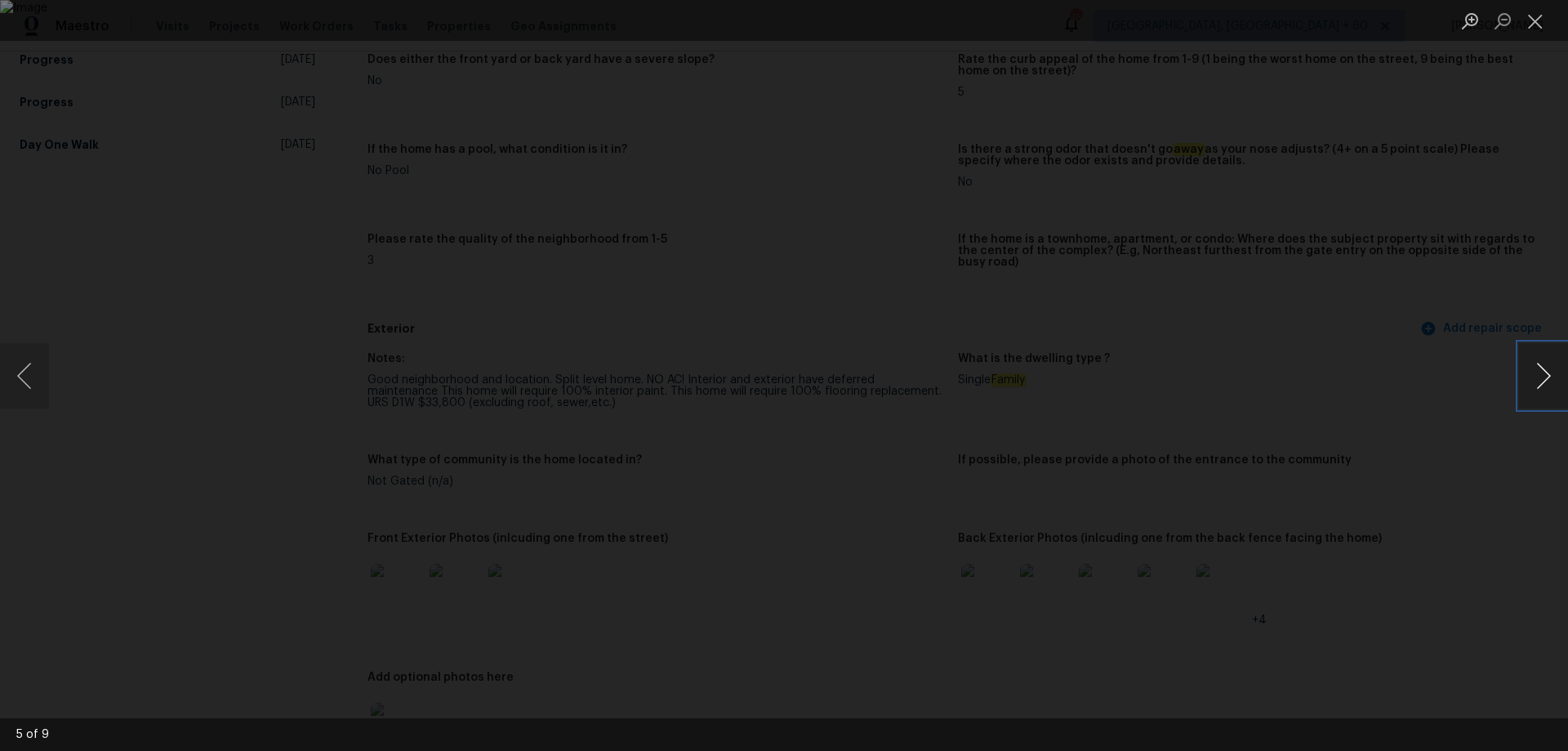 click at bounding box center [1544, 376] 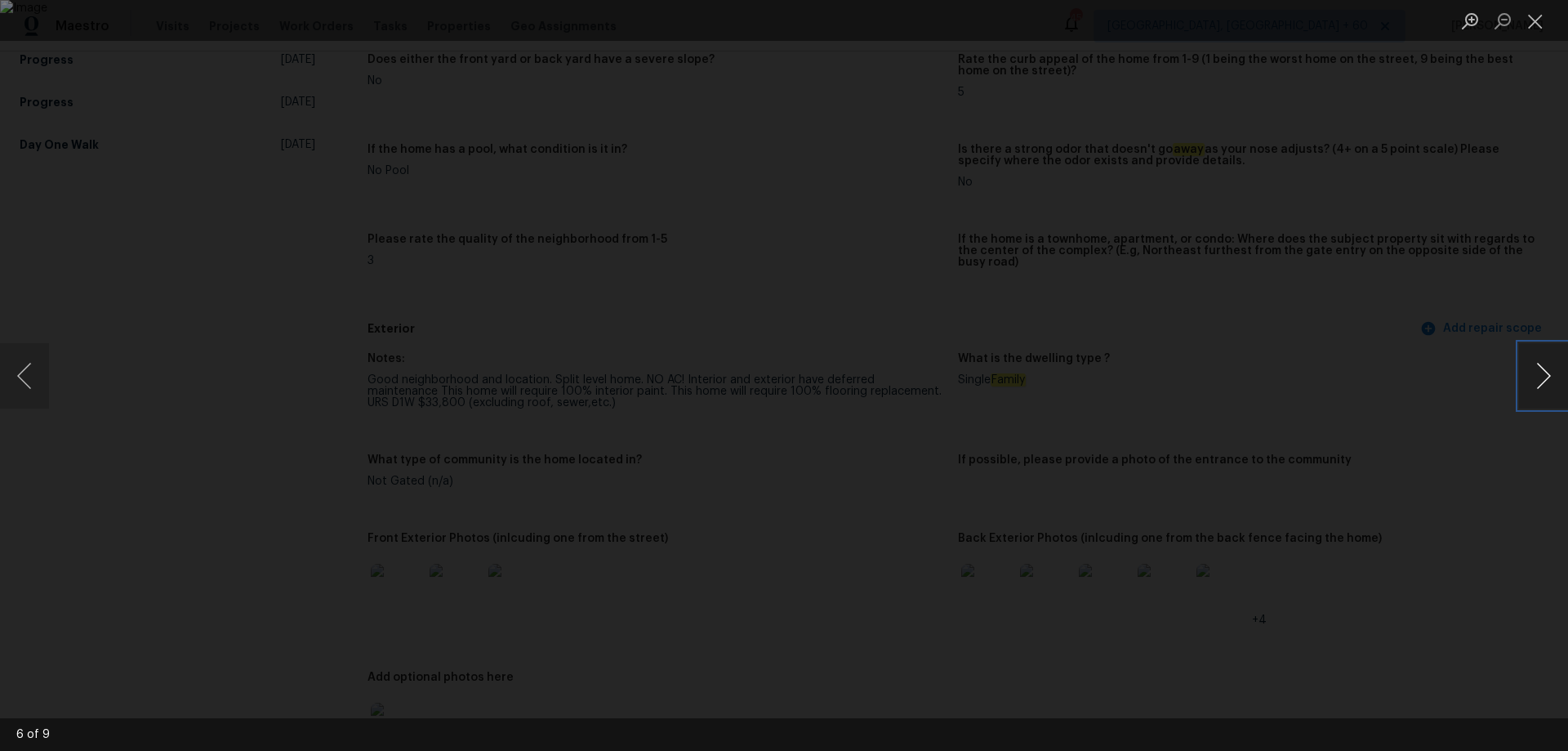click at bounding box center (1544, 376) 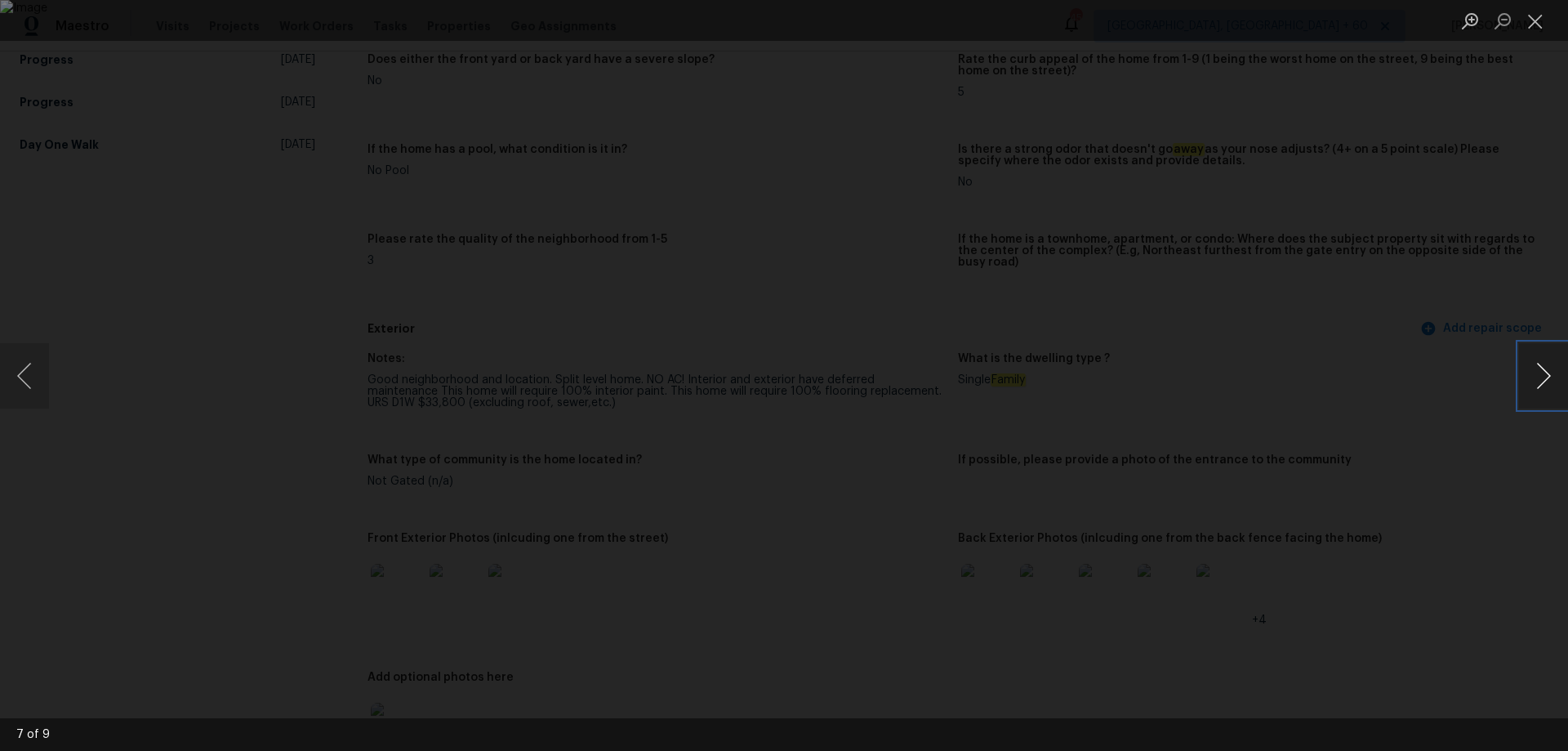 click at bounding box center [1544, 376] 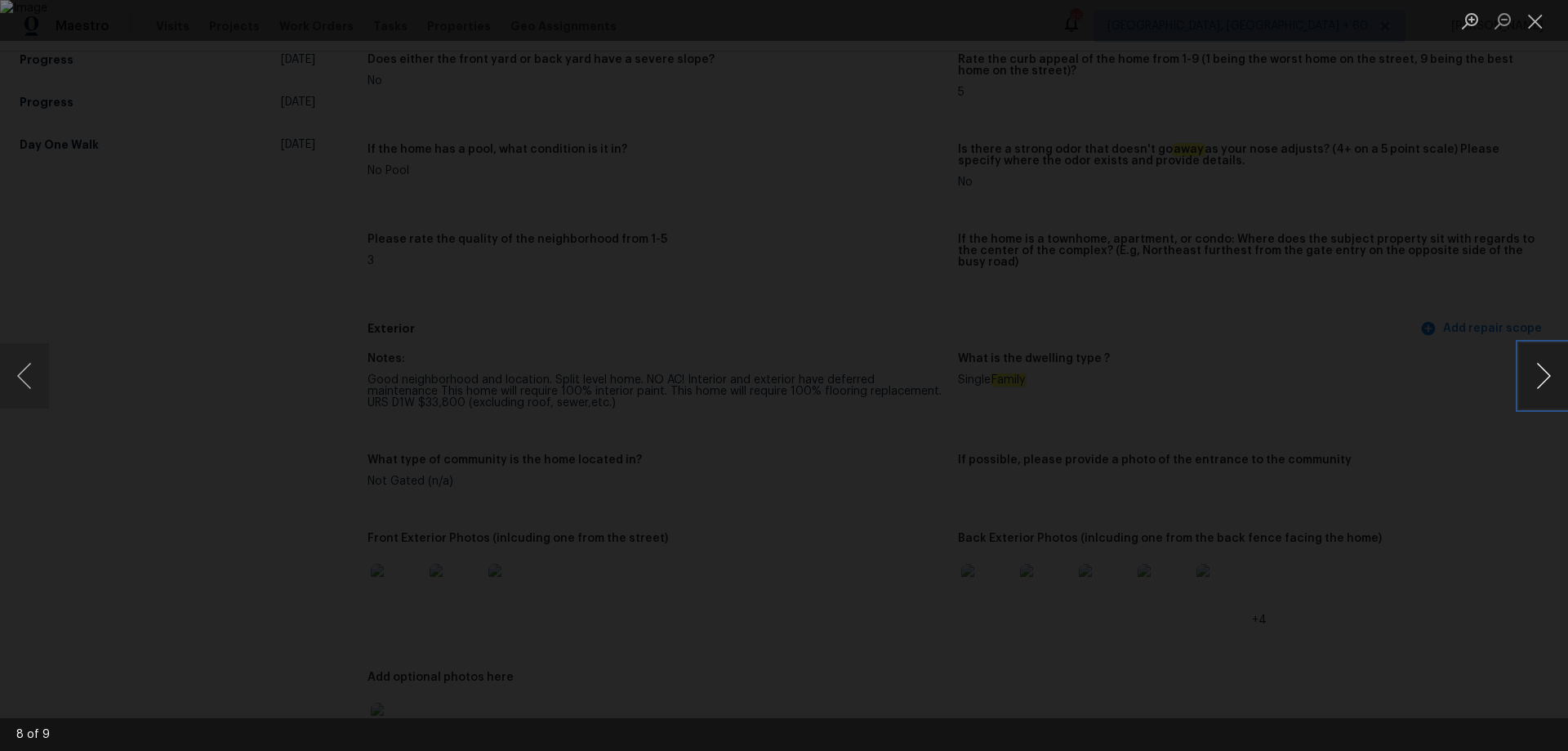click at bounding box center (1544, 376) 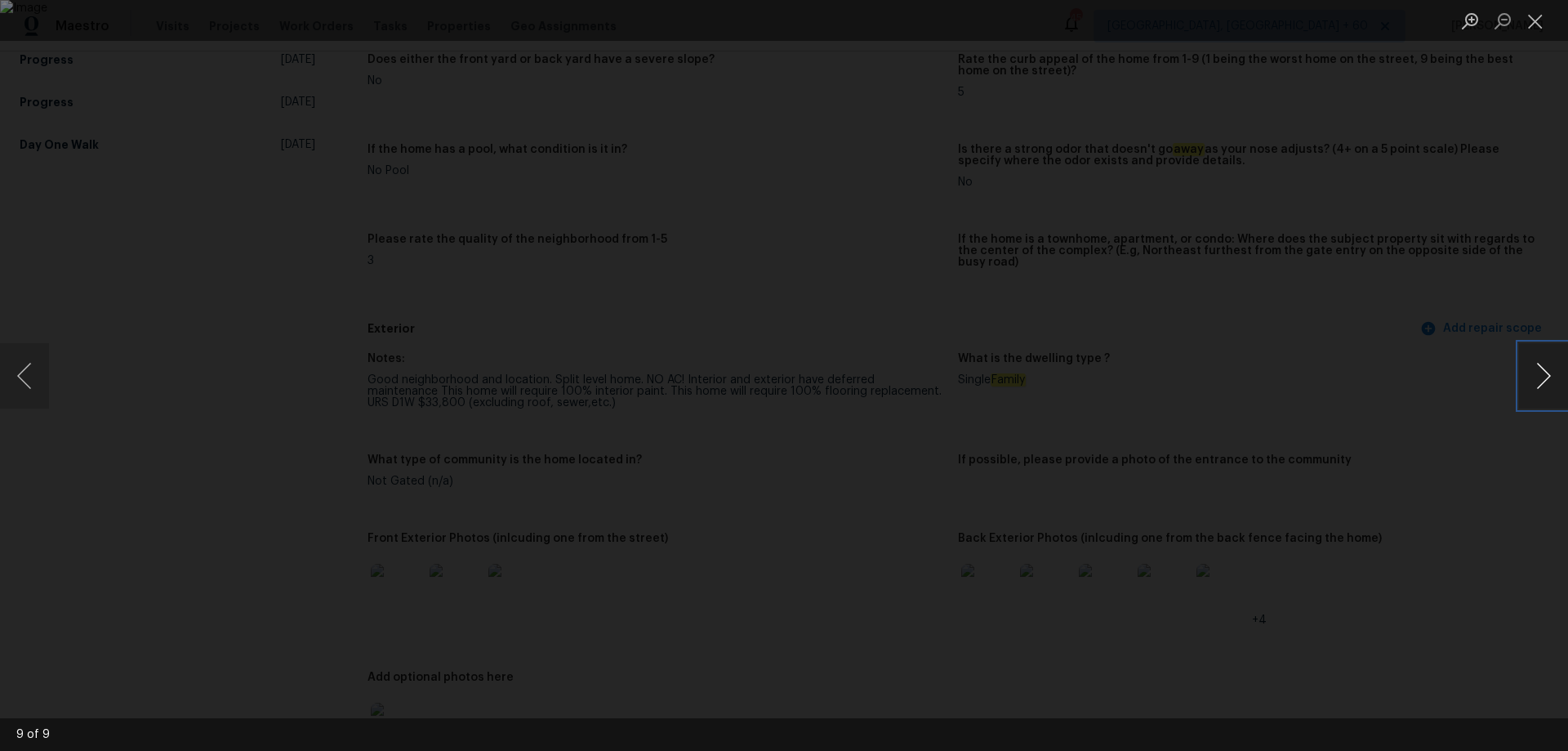 click at bounding box center (1544, 376) 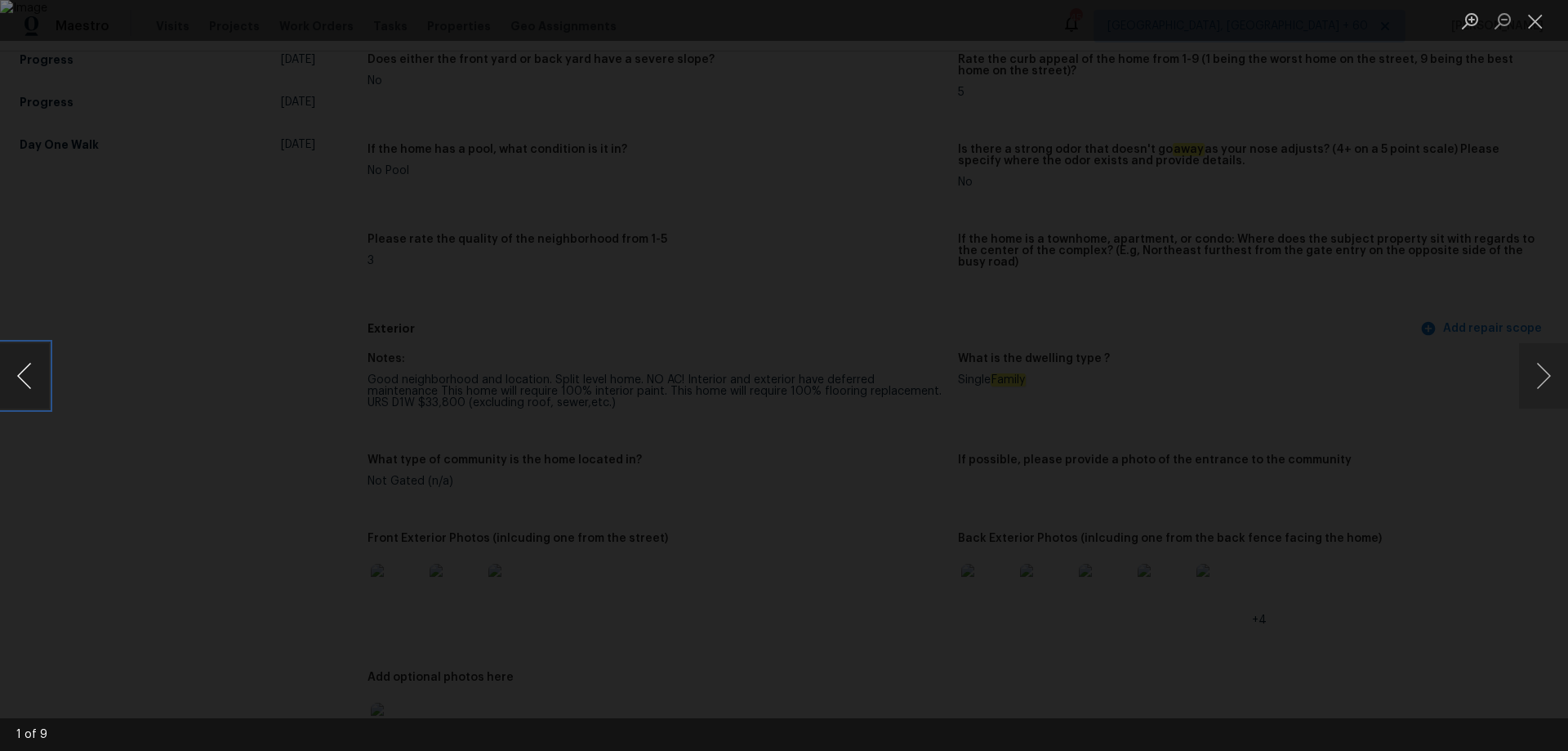 click at bounding box center [24, 376] 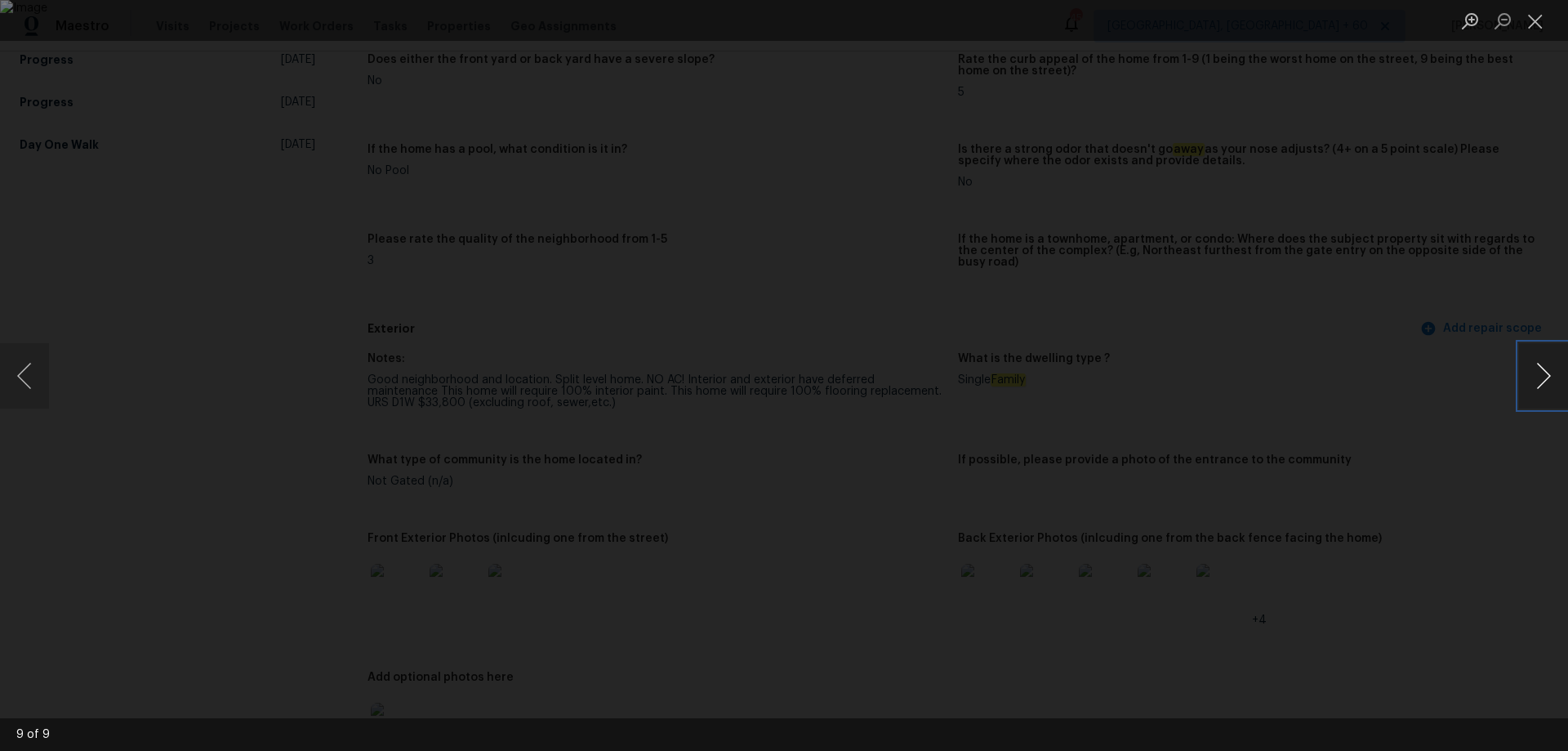 click at bounding box center (1544, 376) 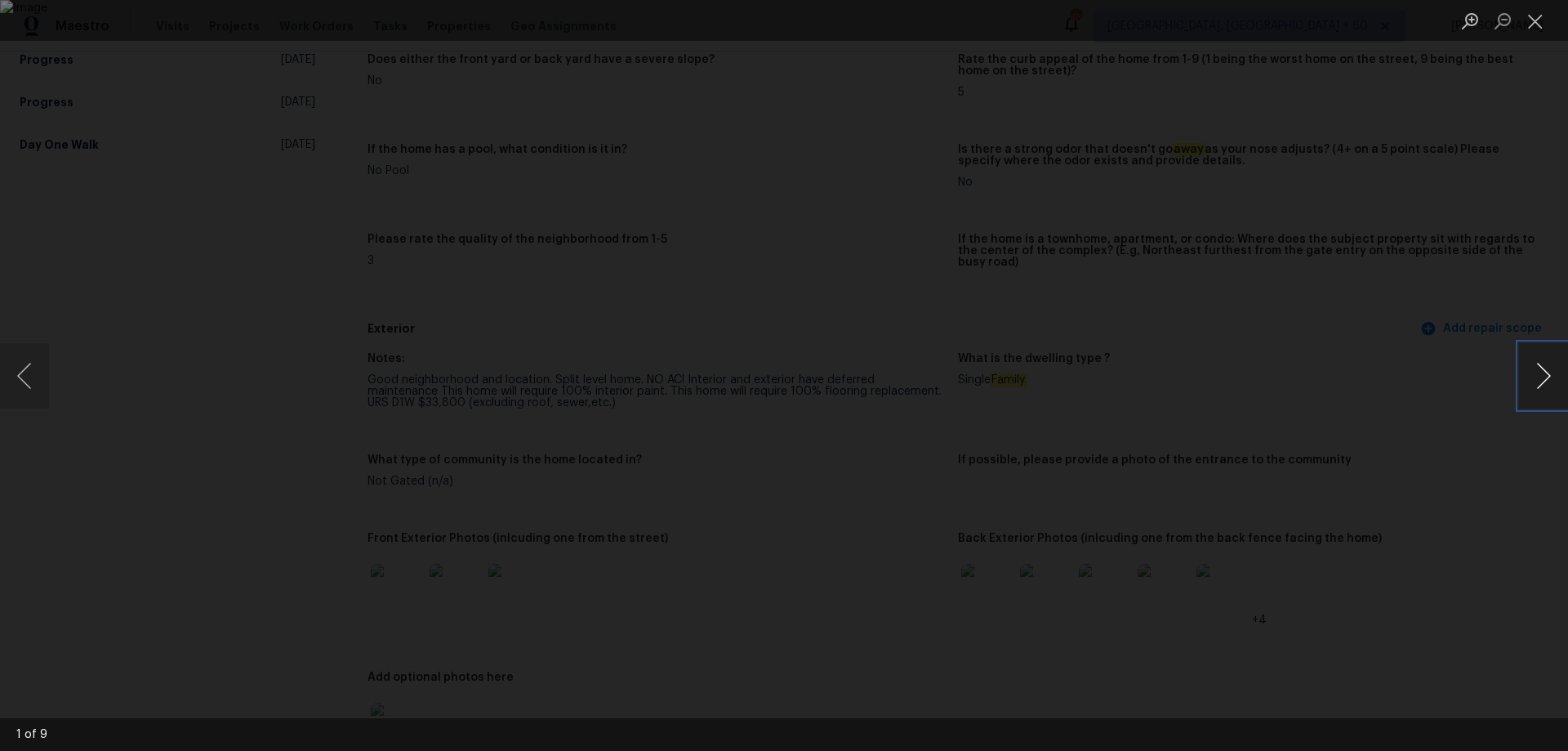 click at bounding box center [1544, 376] 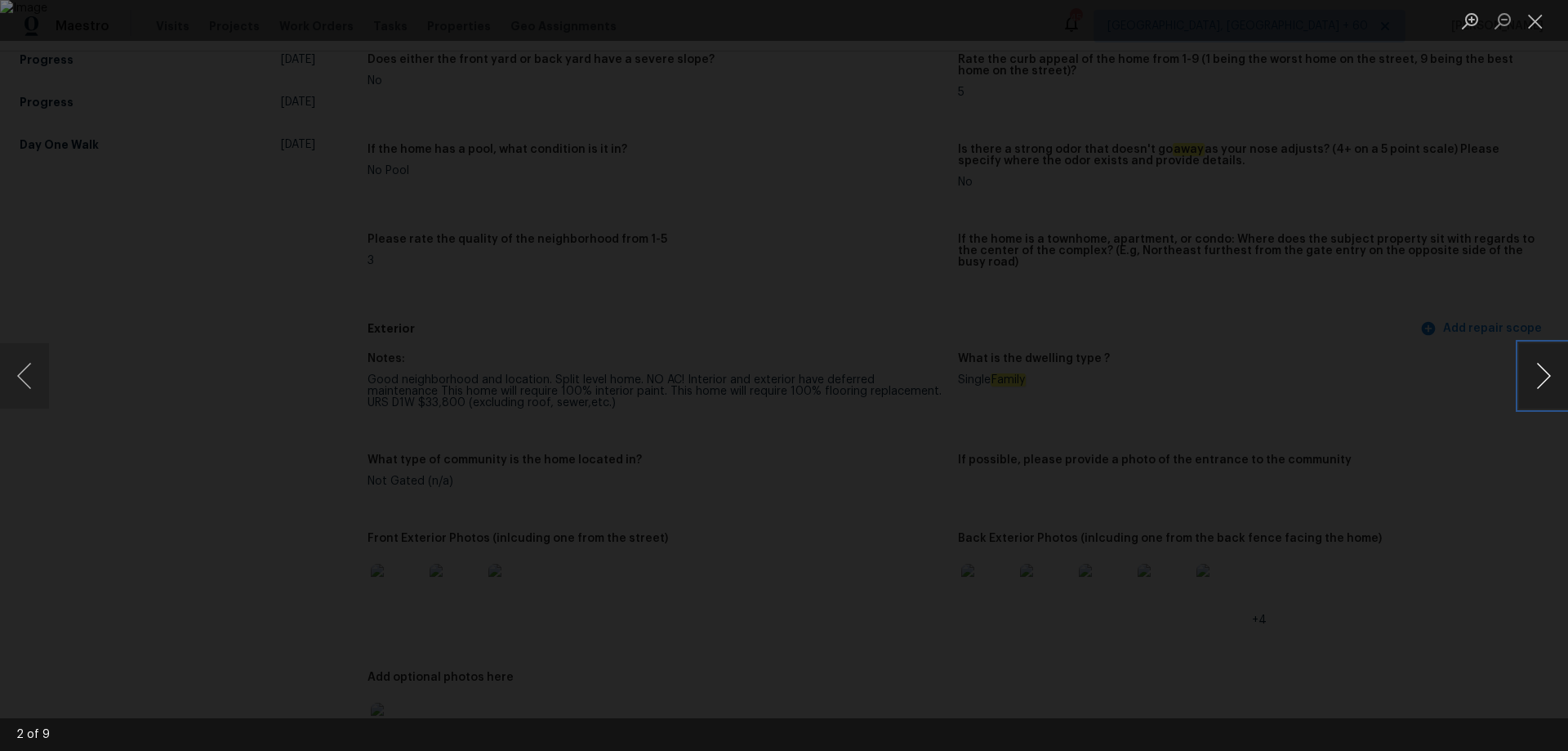 click at bounding box center [1544, 376] 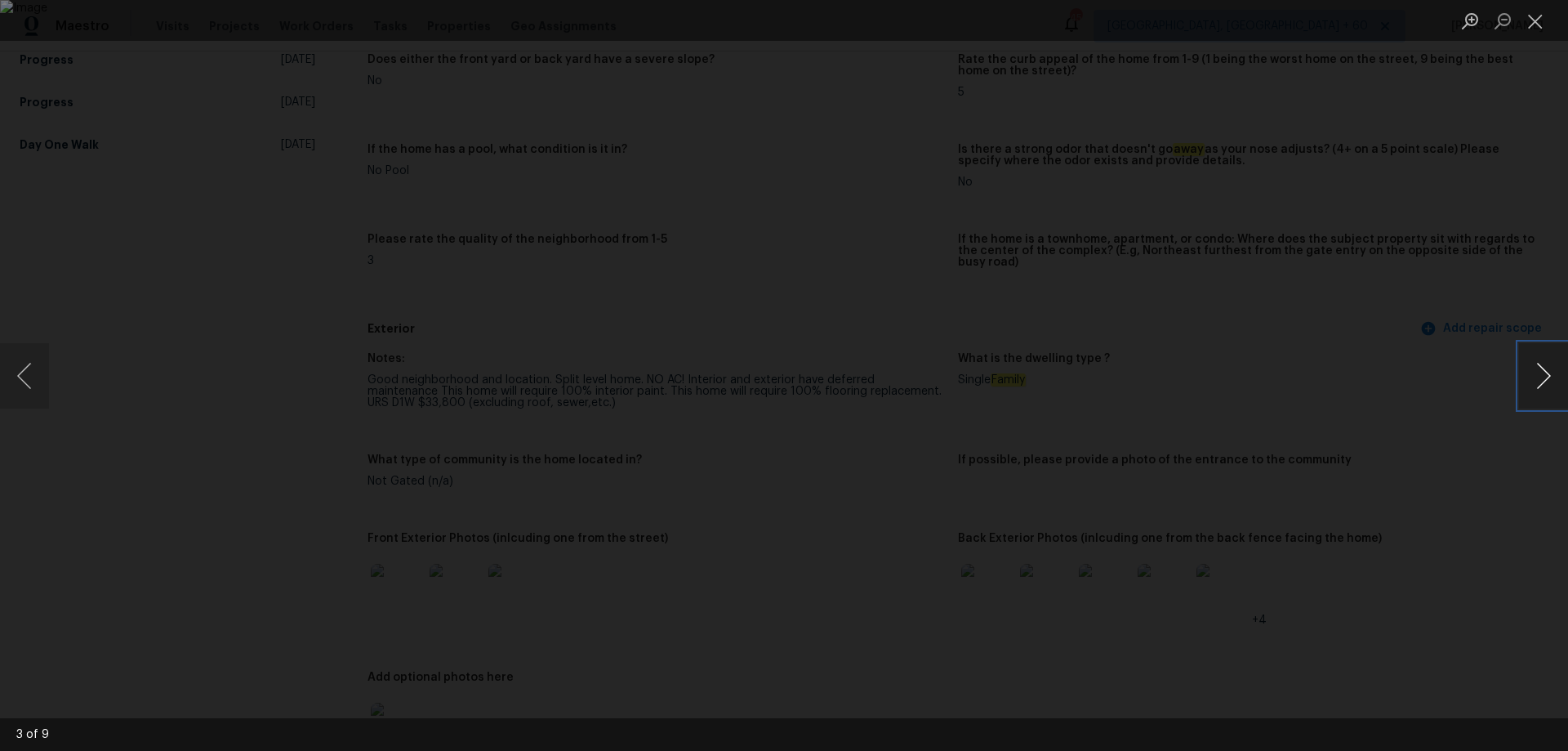 click at bounding box center (1544, 376) 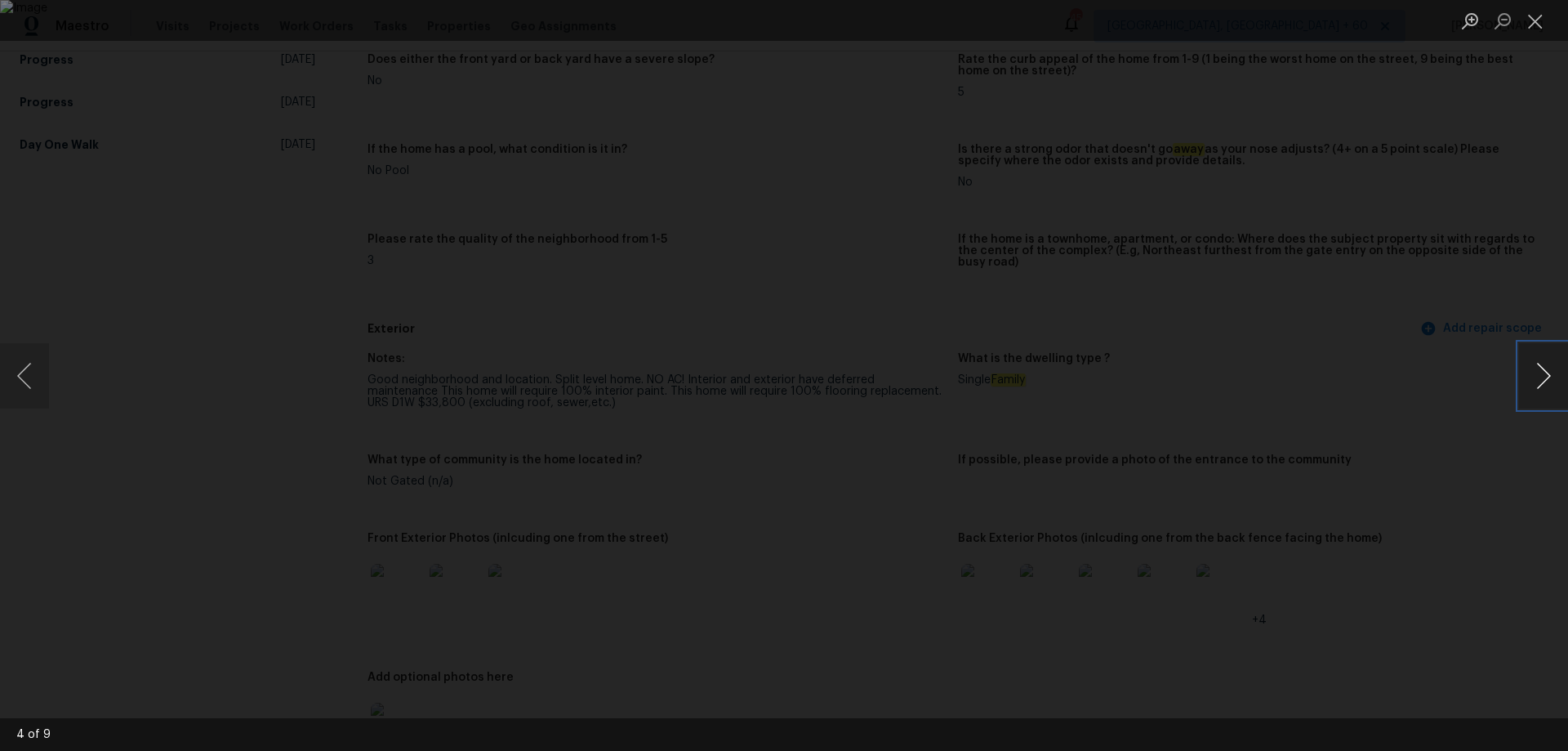 click at bounding box center (1544, 376) 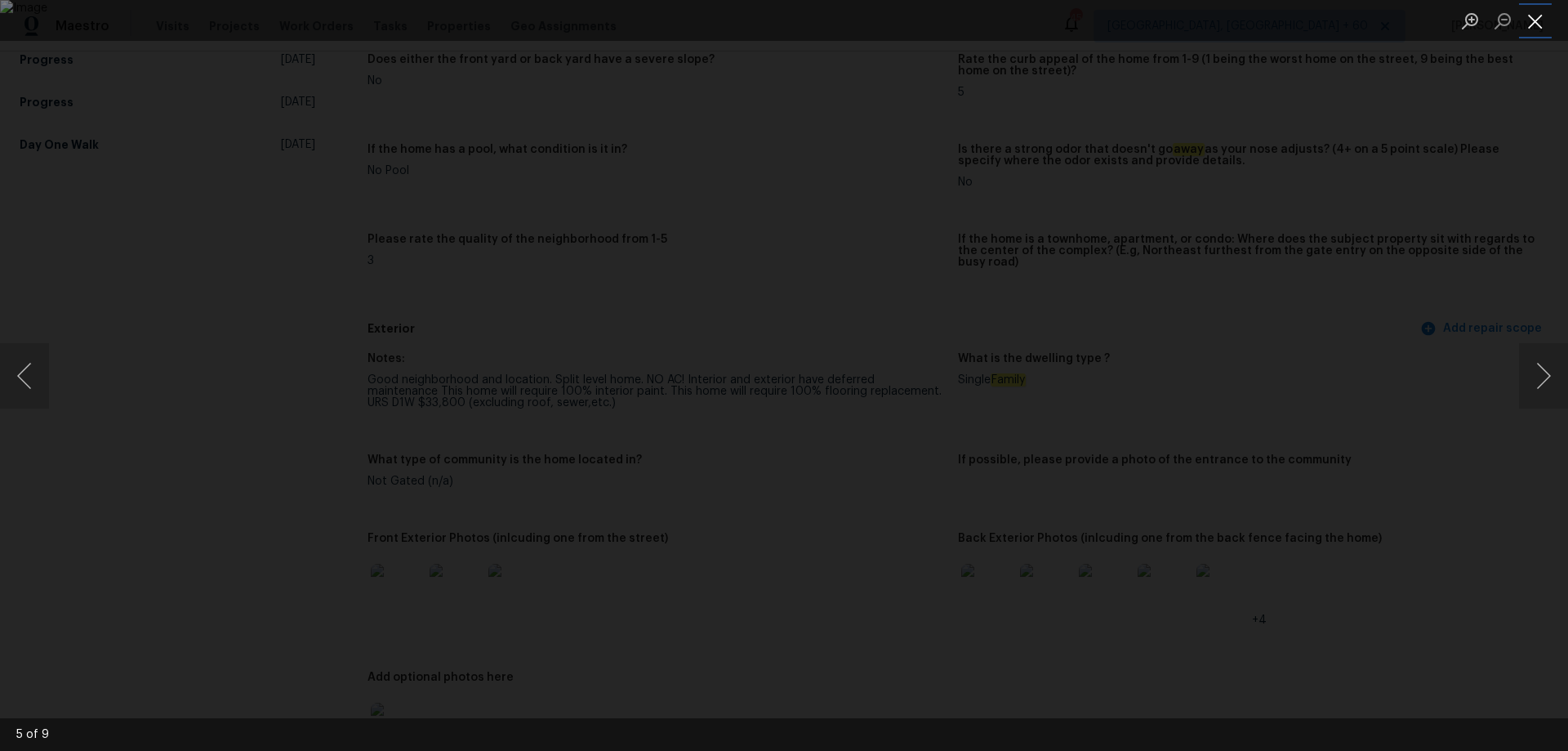 click at bounding box center (1535, 20) 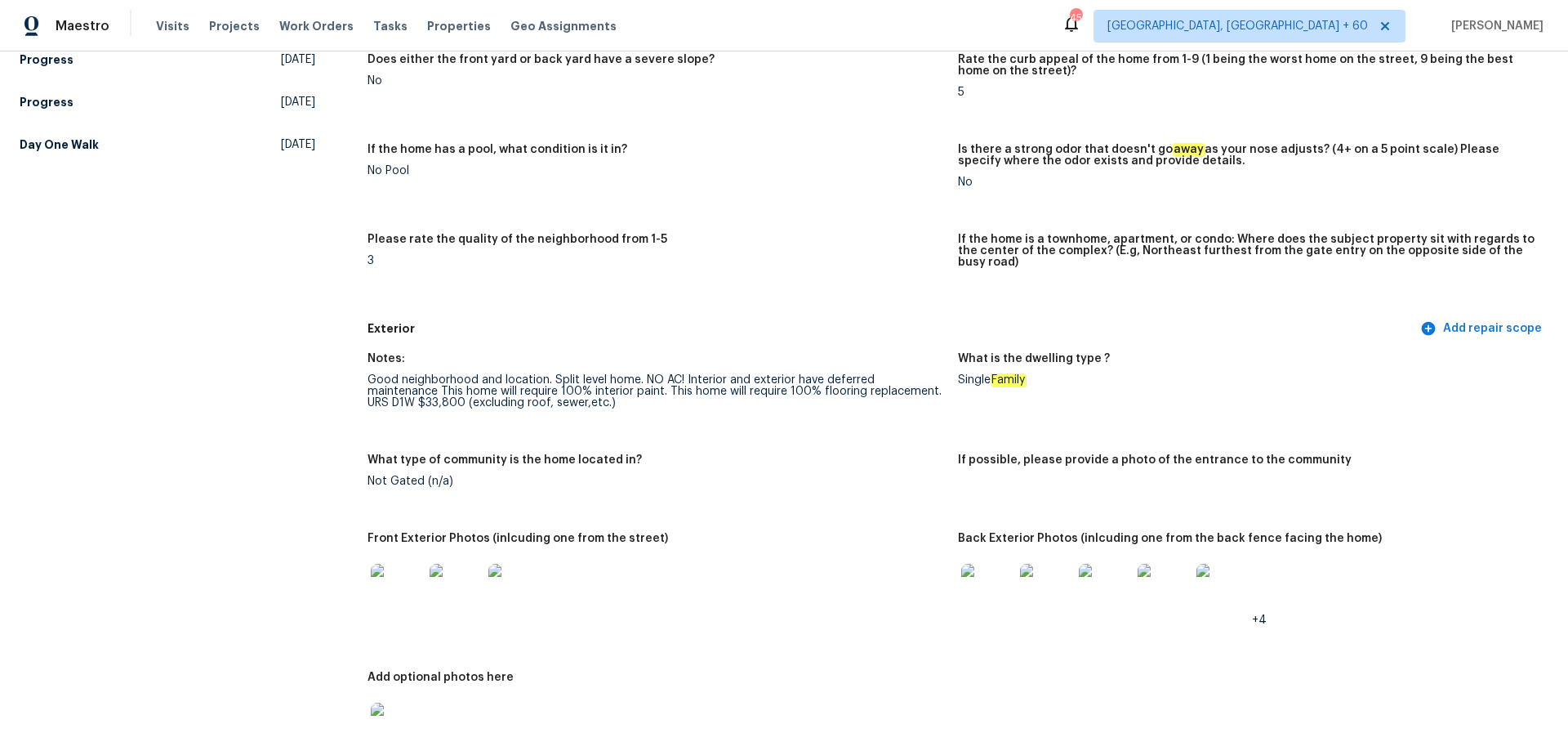click on "Rate the curb appeal of the home from 1-9 (1 being the worst home on the street, 9 being the best home on the street)? 5" at bounding box center (1253, 89) 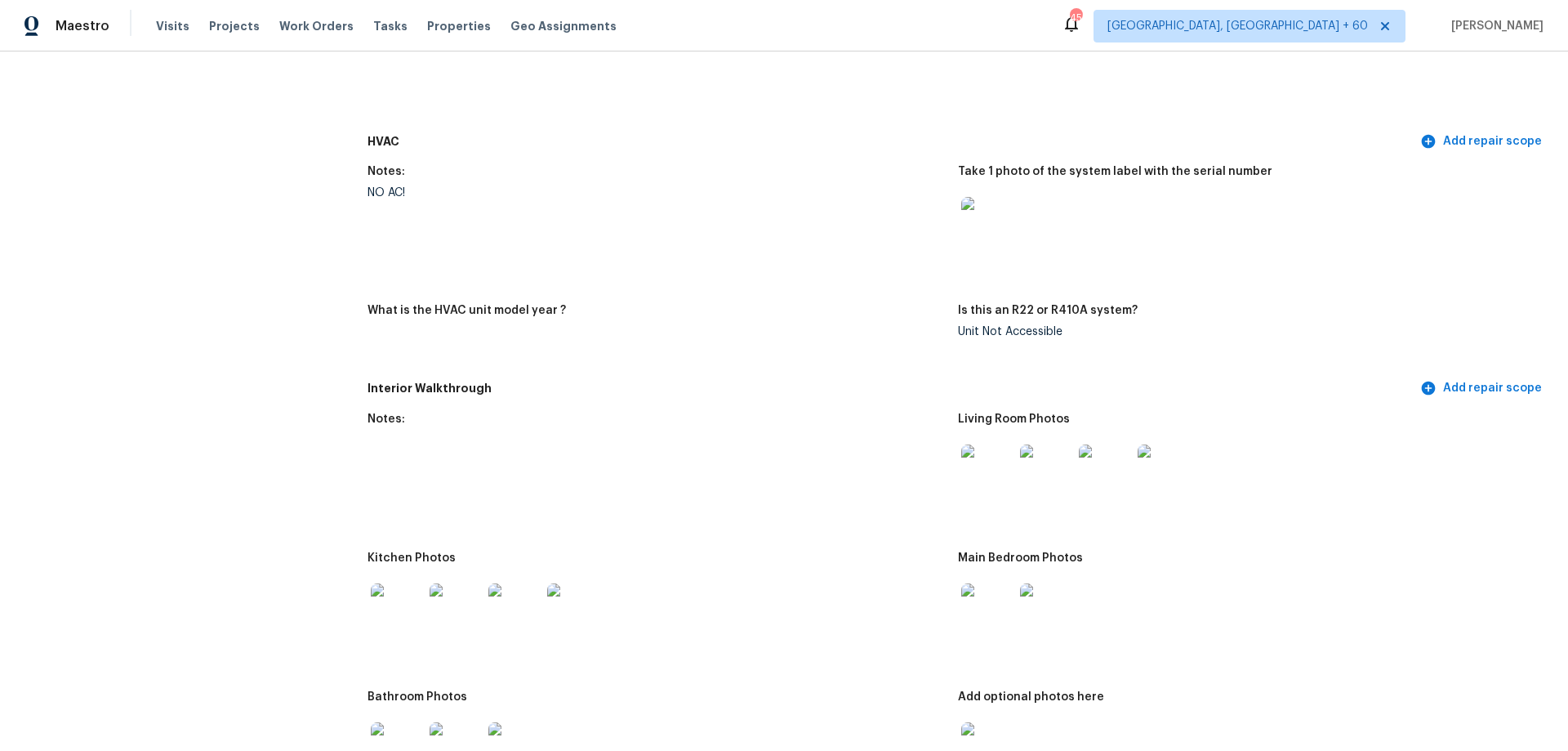 scroll, scrollTop: 1471, scrollLeft: 0, axis: vertical 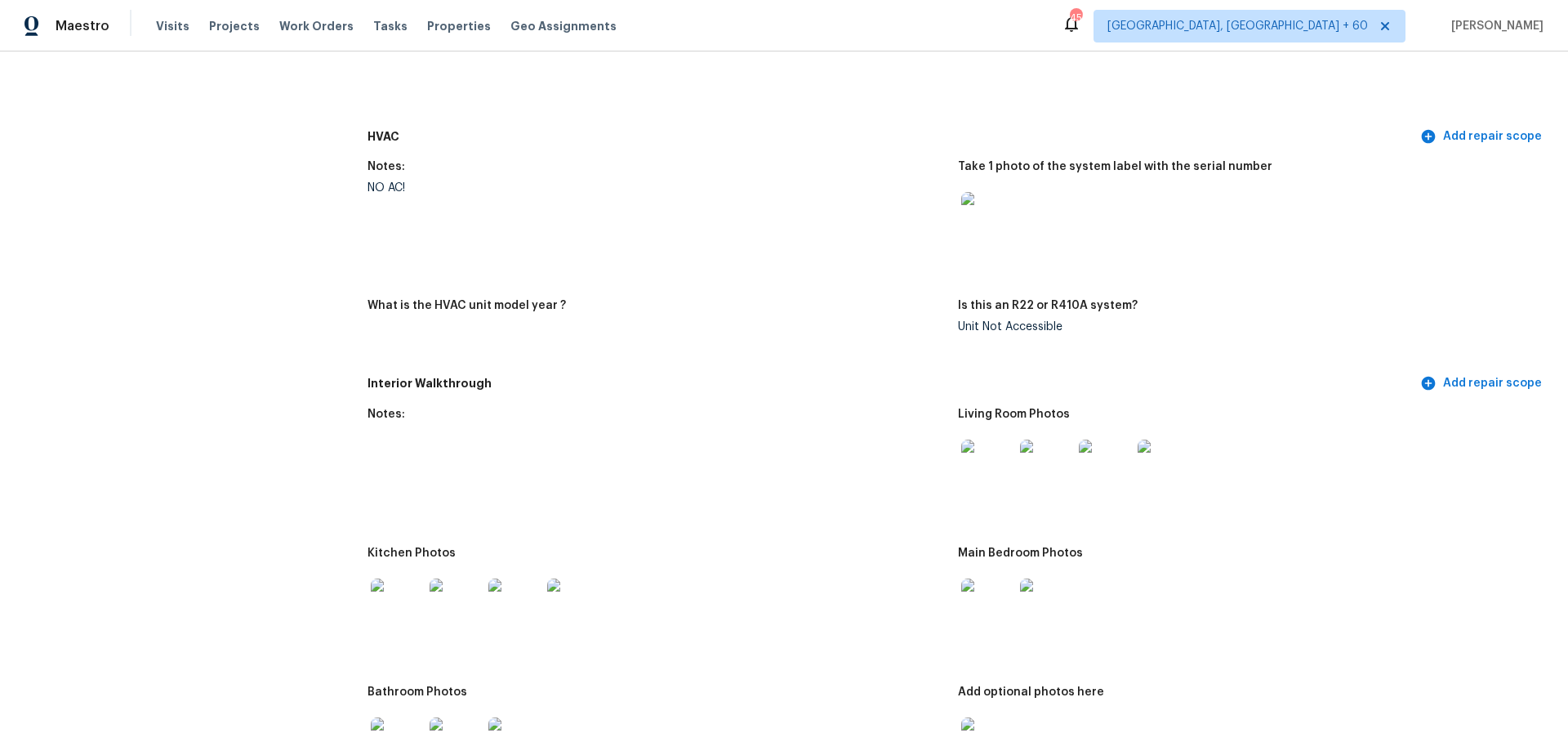 click at bounding box center (987, 466) 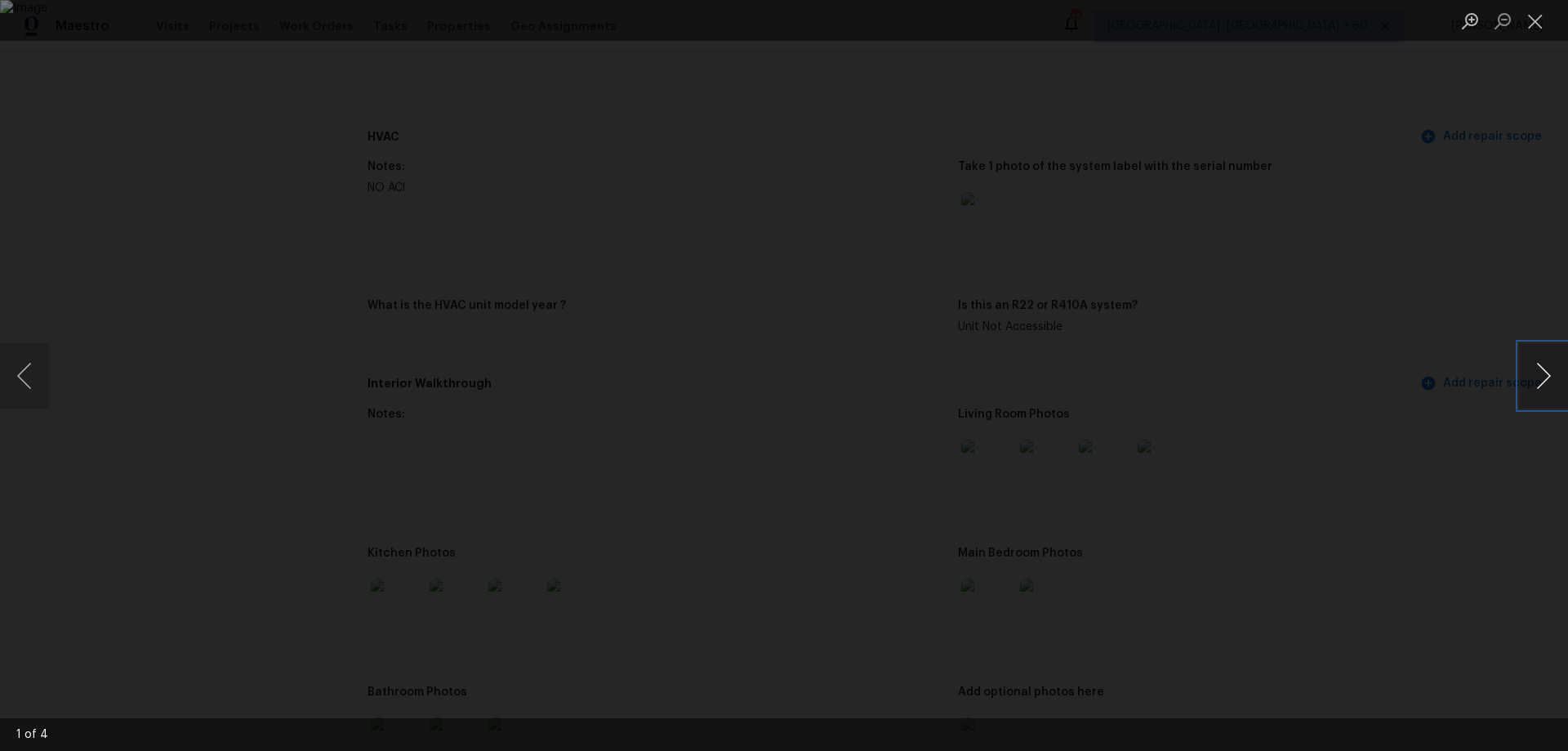 click at bounding box center (1544, 376) 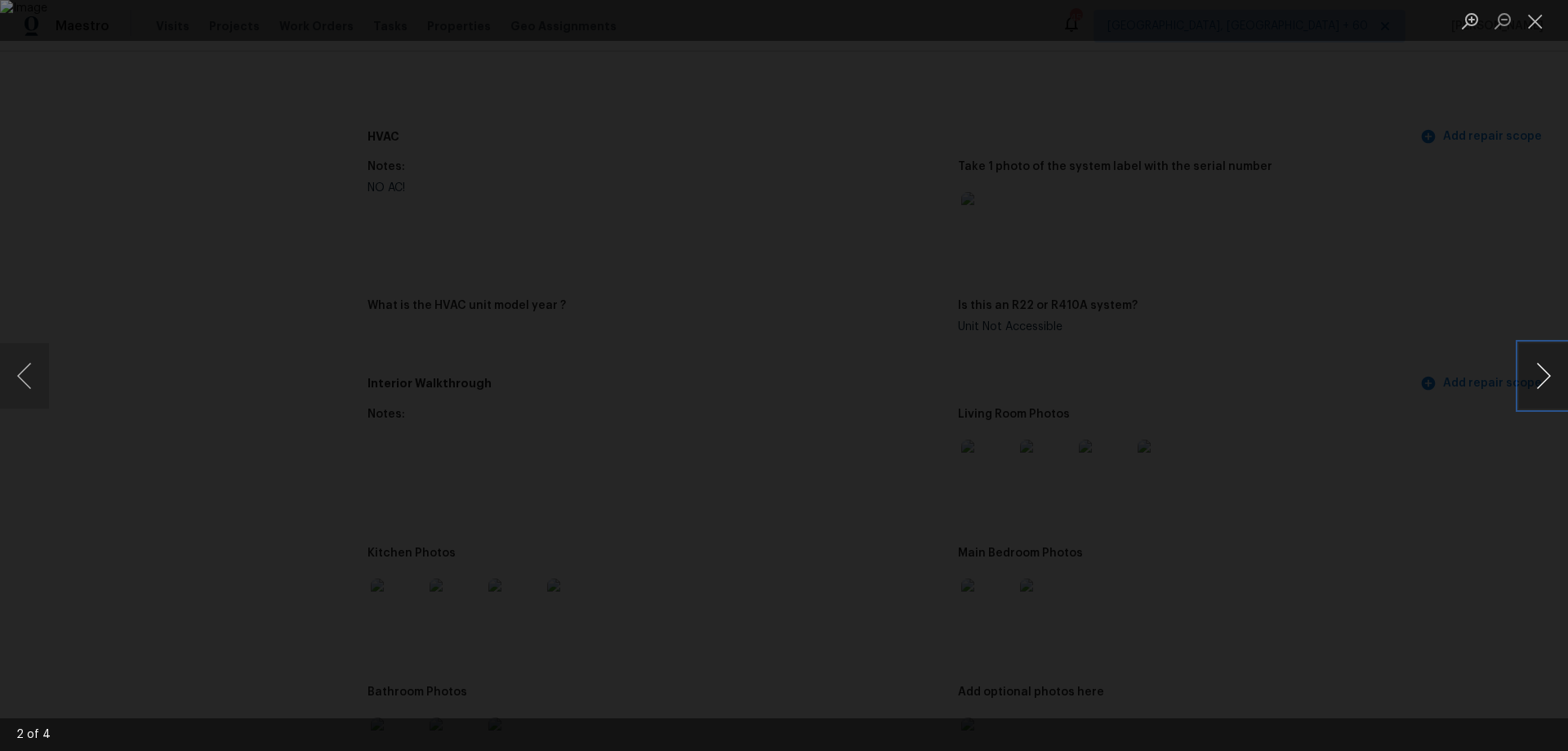 click at bounding box center [1544, 376] 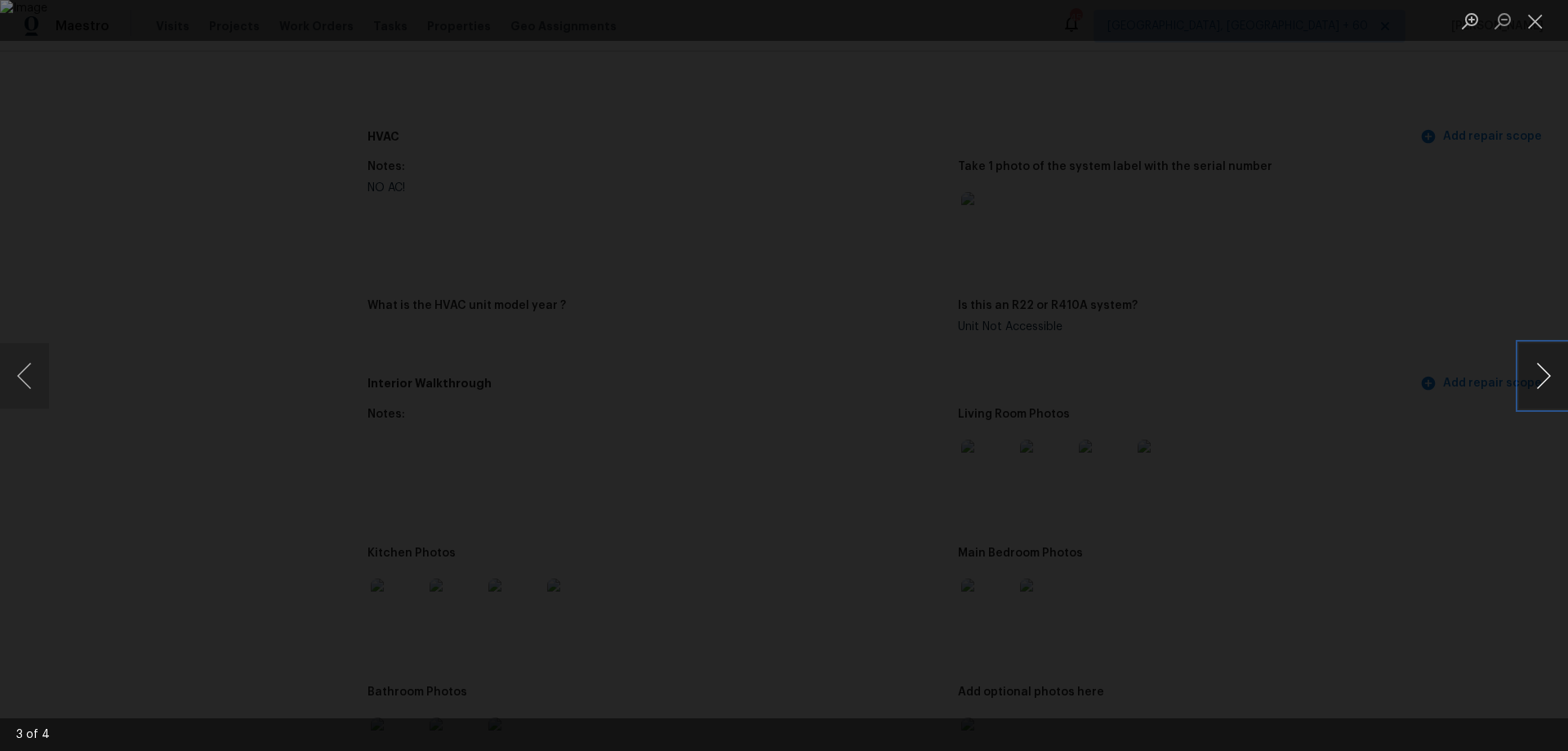 click at bounding box center (1544, 376) 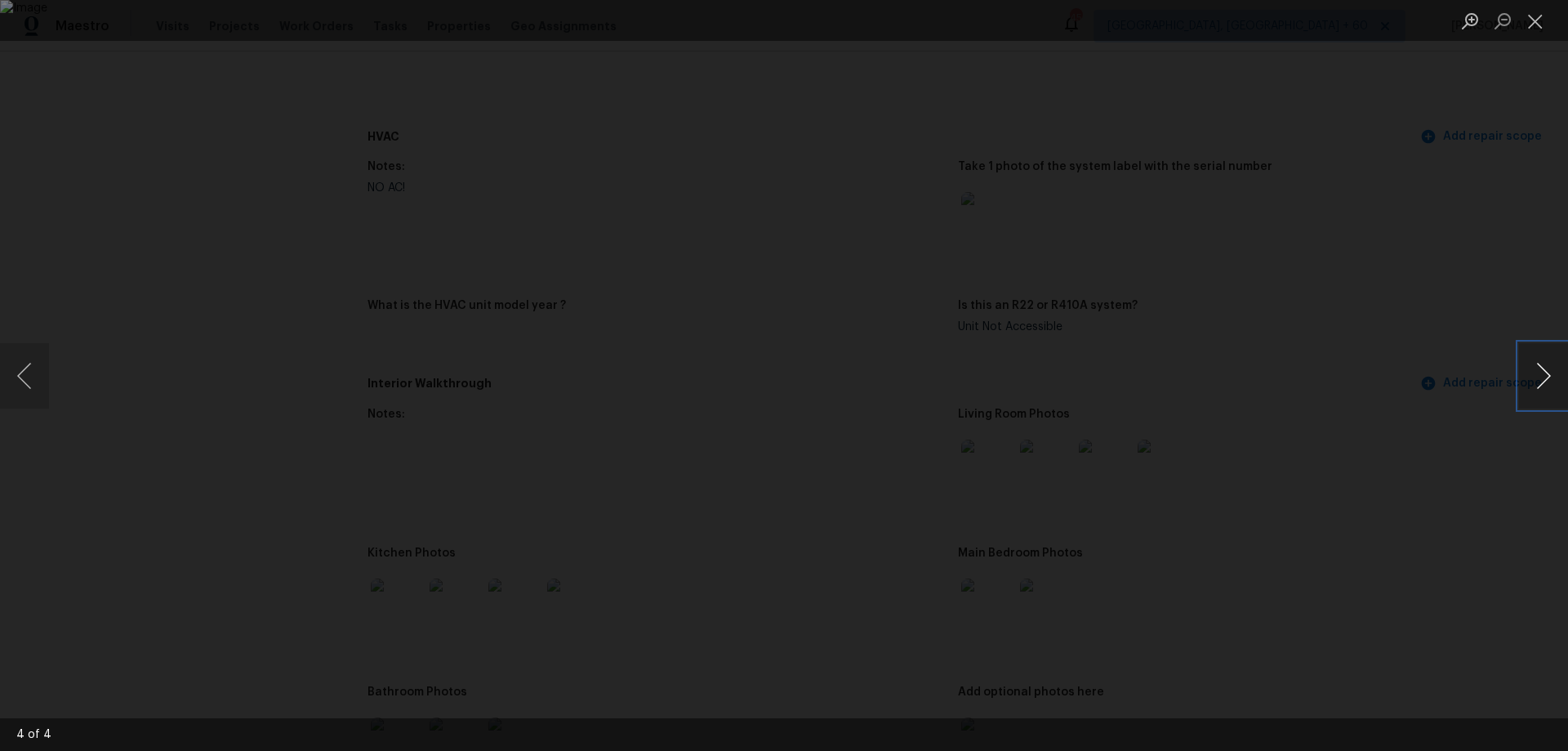 click at bounding box center [1544, 376] 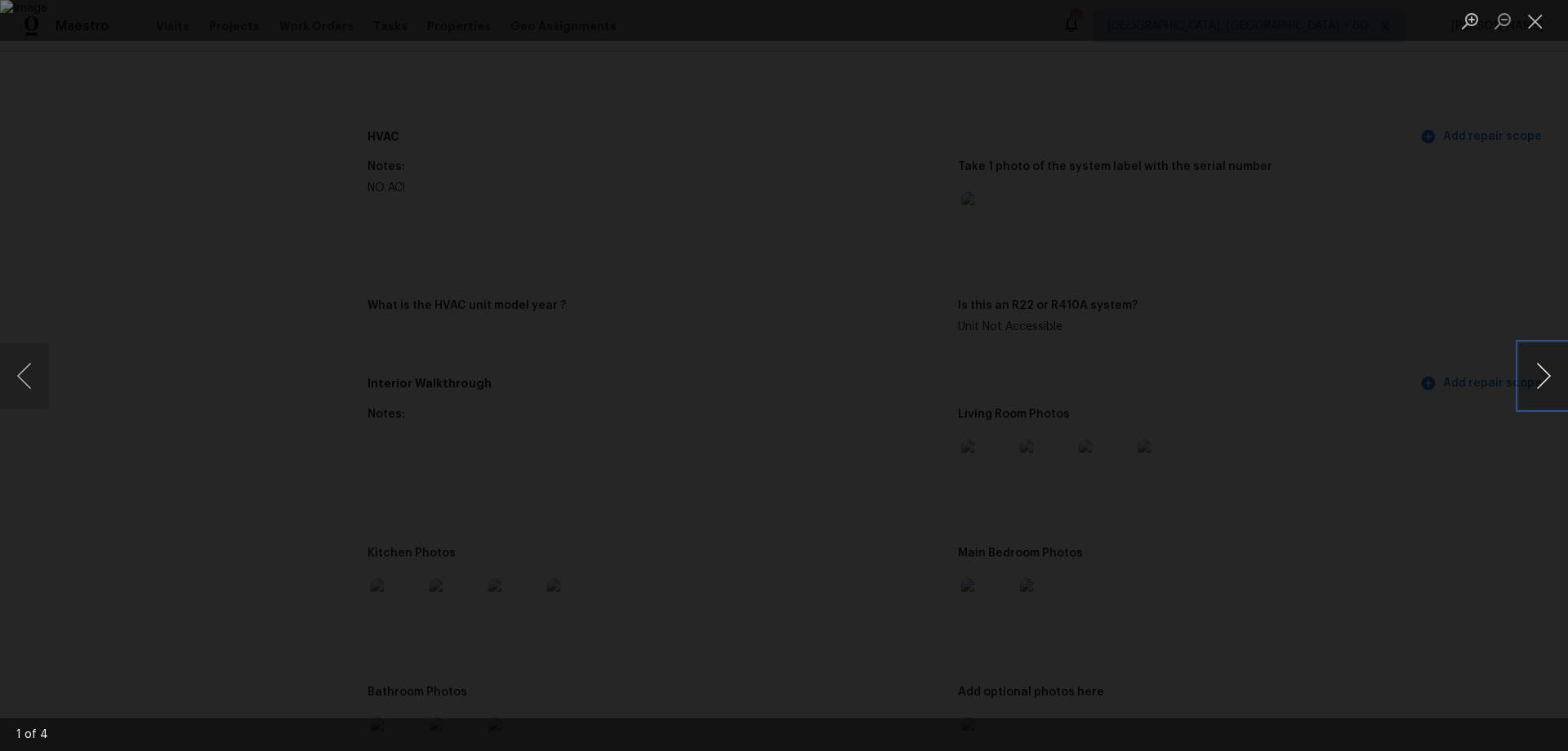 click at bounding box center [1544, 376] 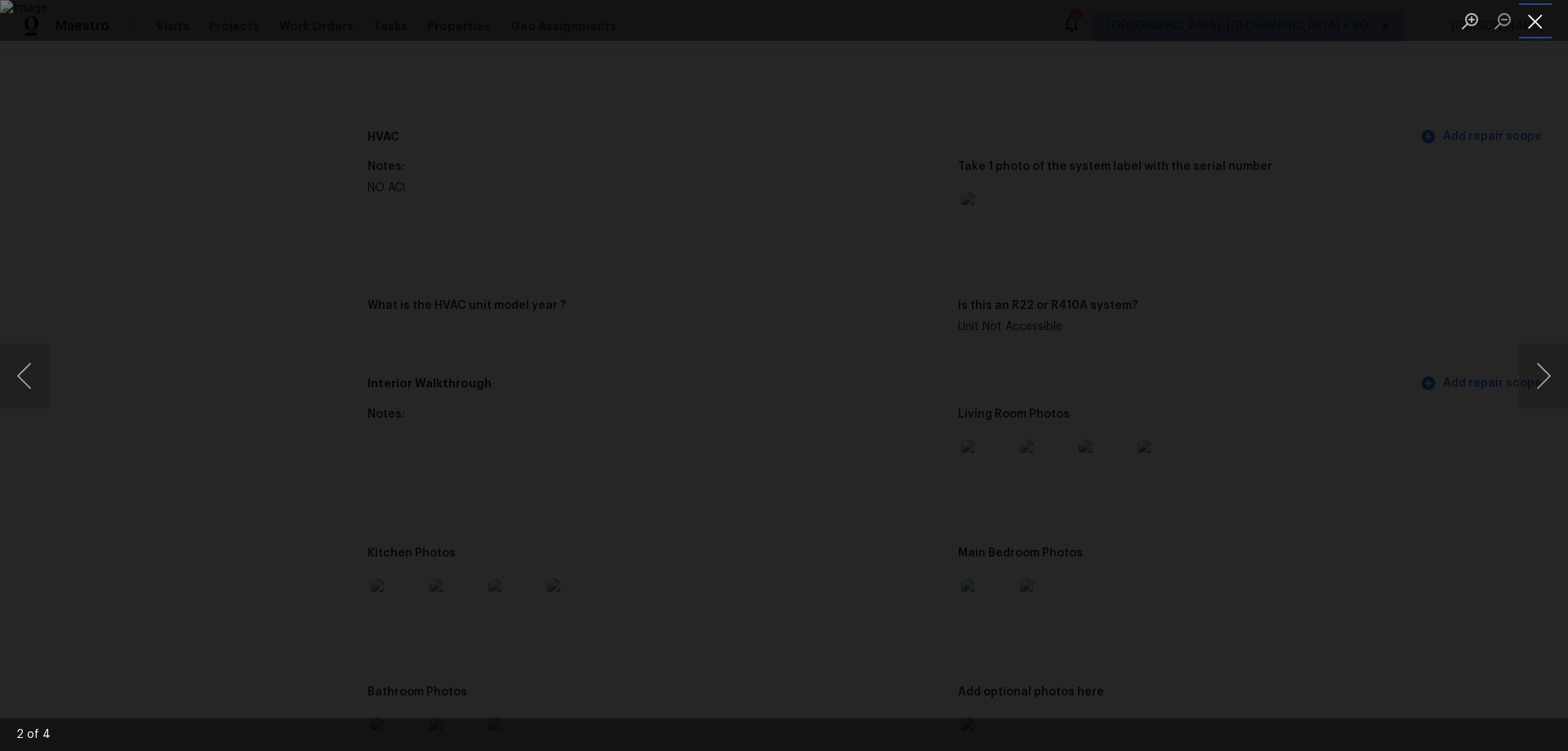 click at bounding box center (1535, 20) 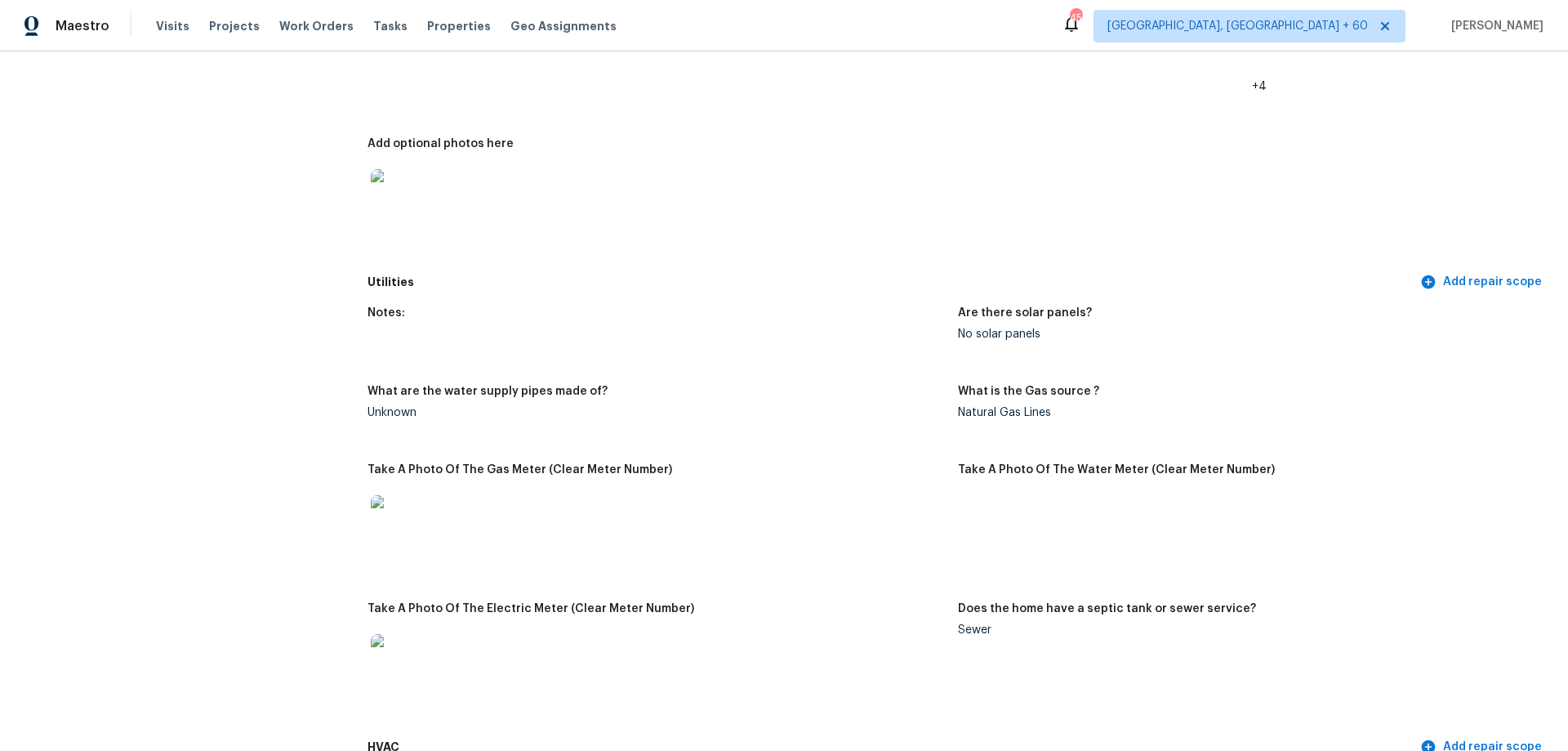 scroll, scrollTop: 817, scrollLeft: 0, axis: vertical 